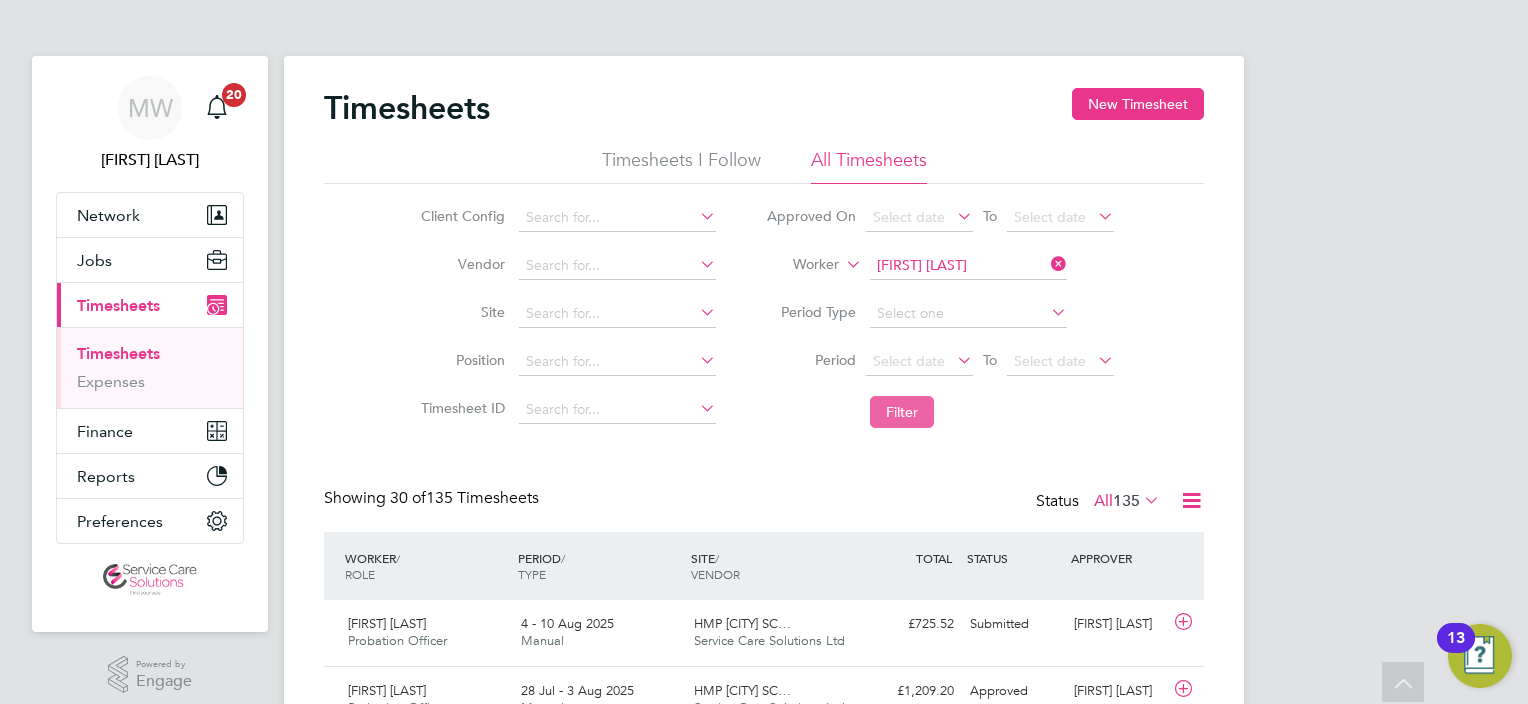 scroll, scrollTop: 200, scrollLeft: 0, axis: vertical 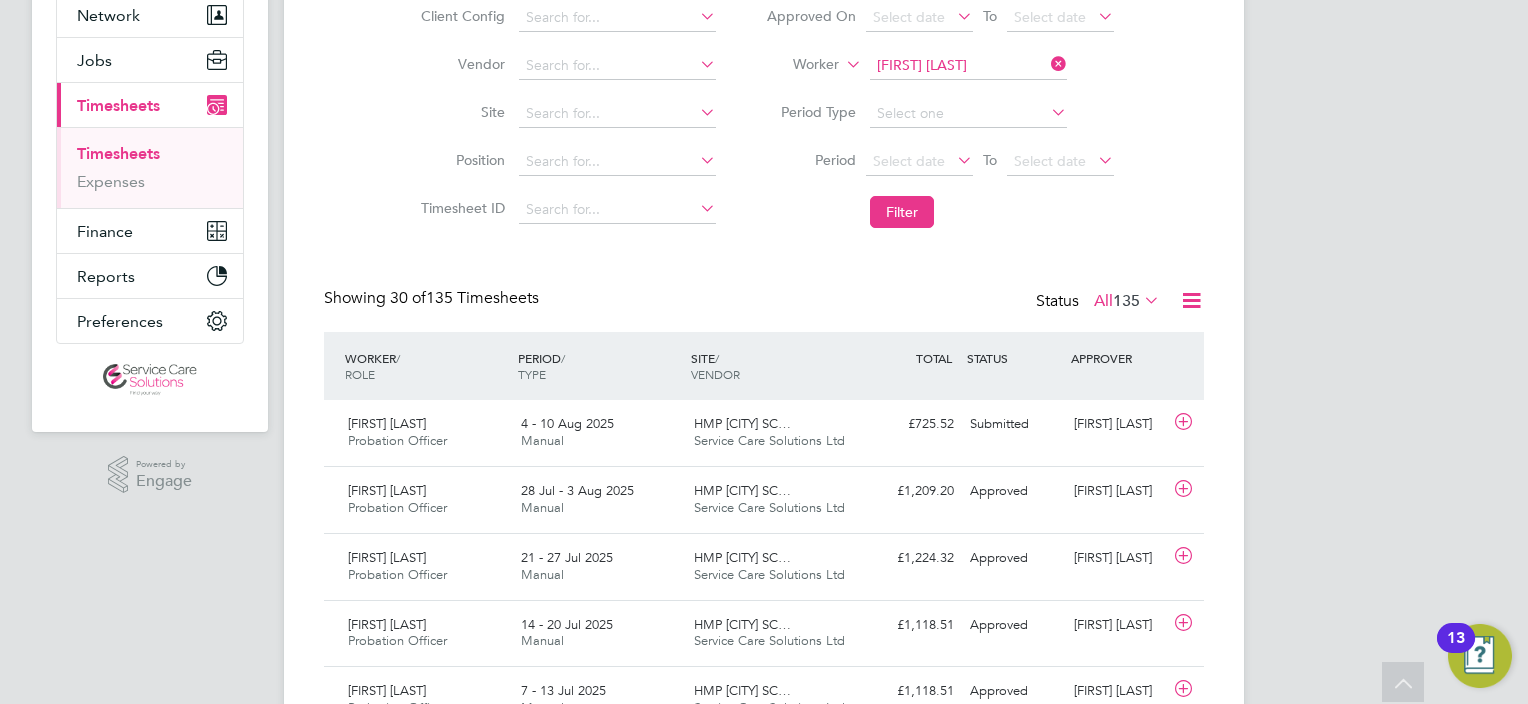 click 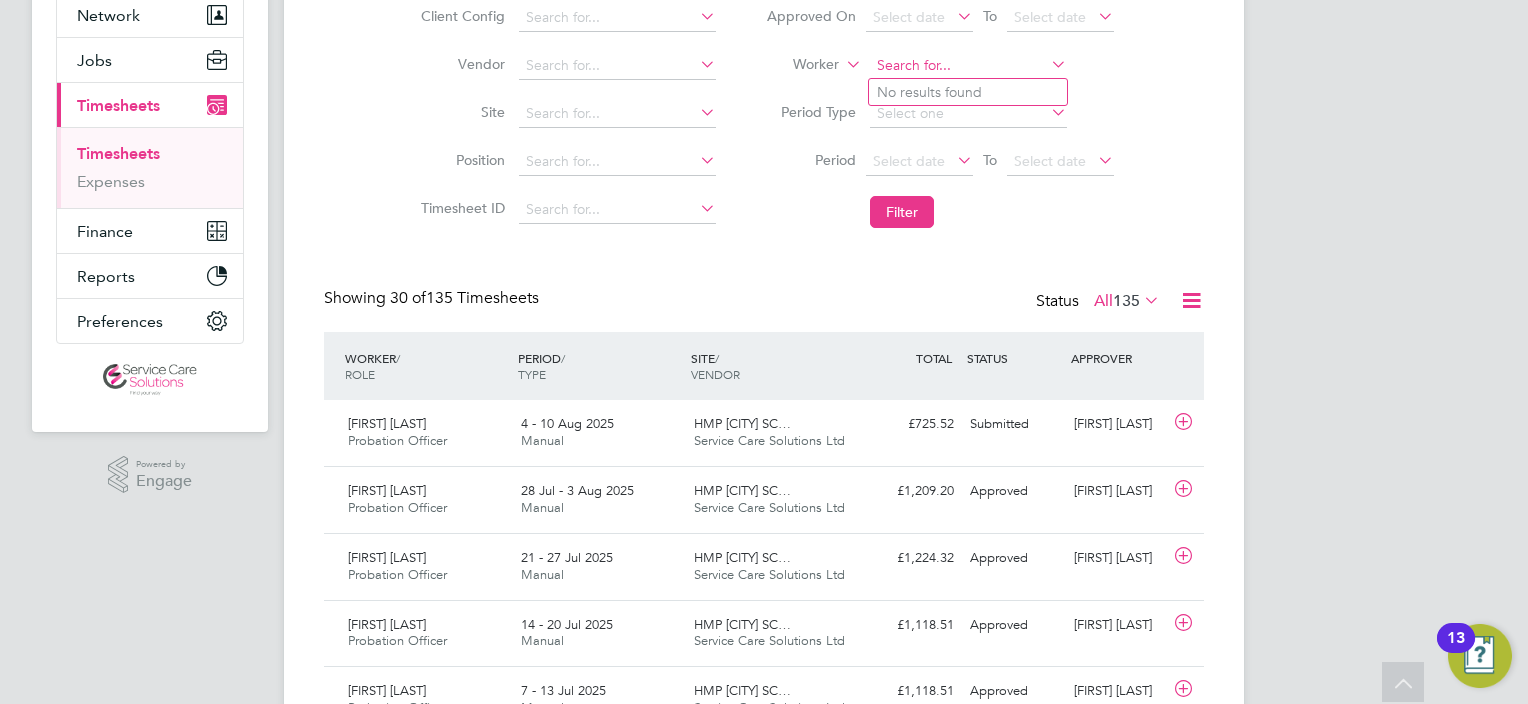 click 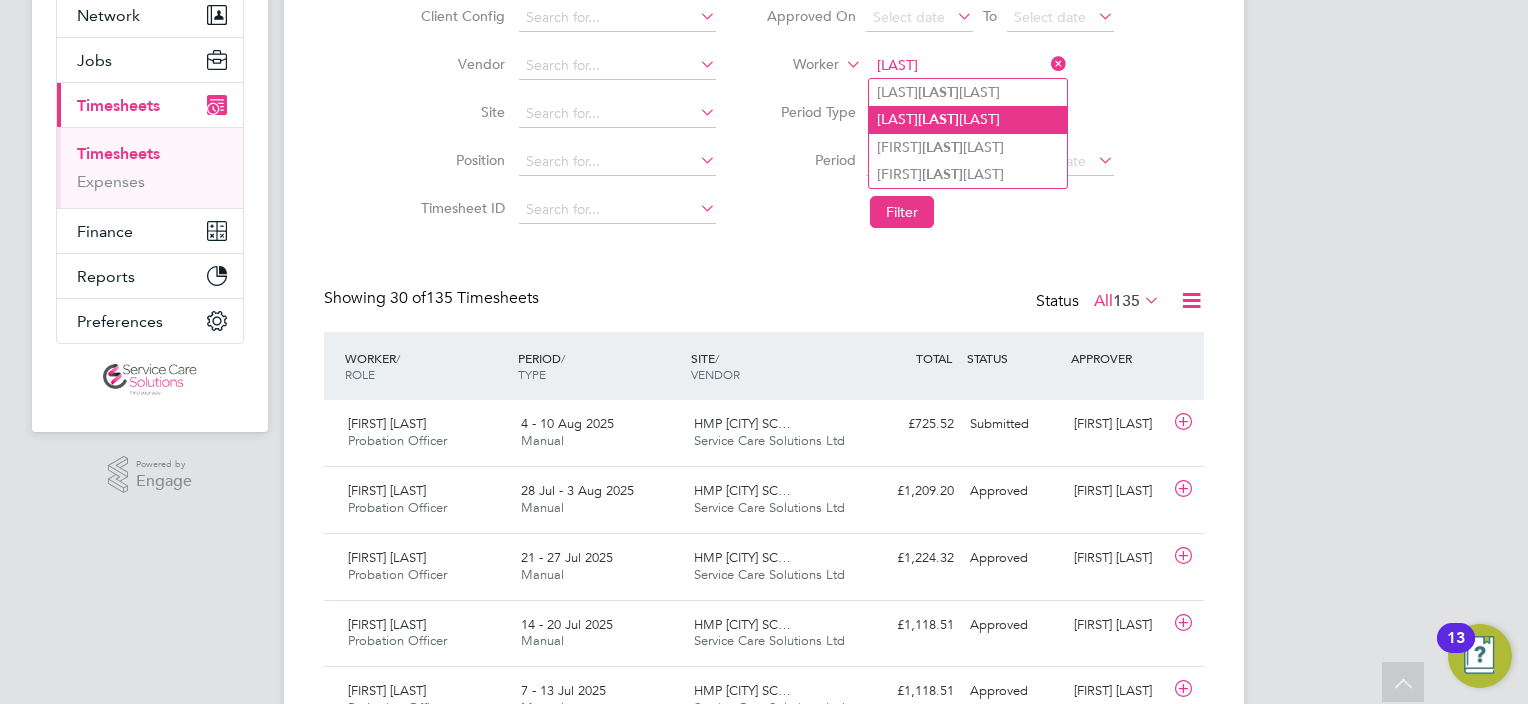 click on "[LAST] [LAST] [LAST]" 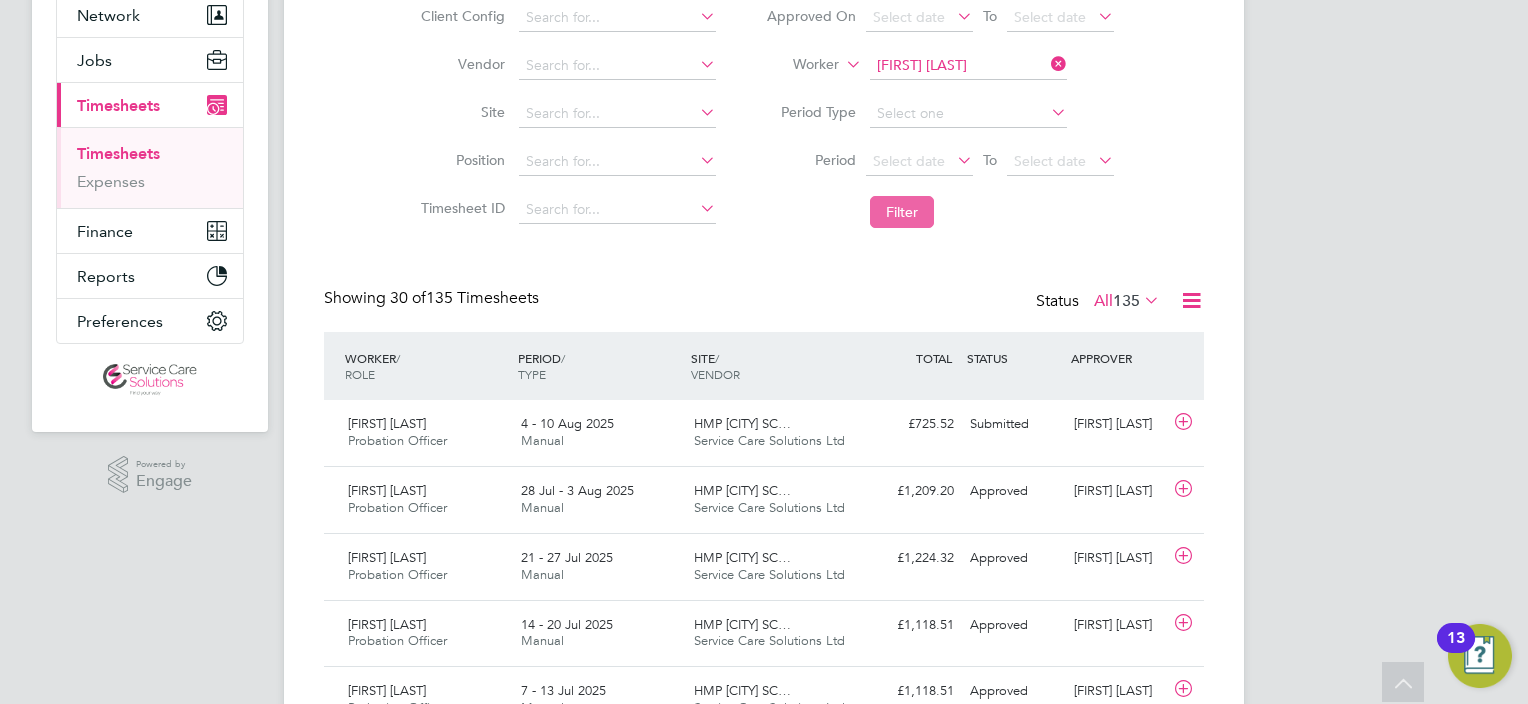 click on "Filter" 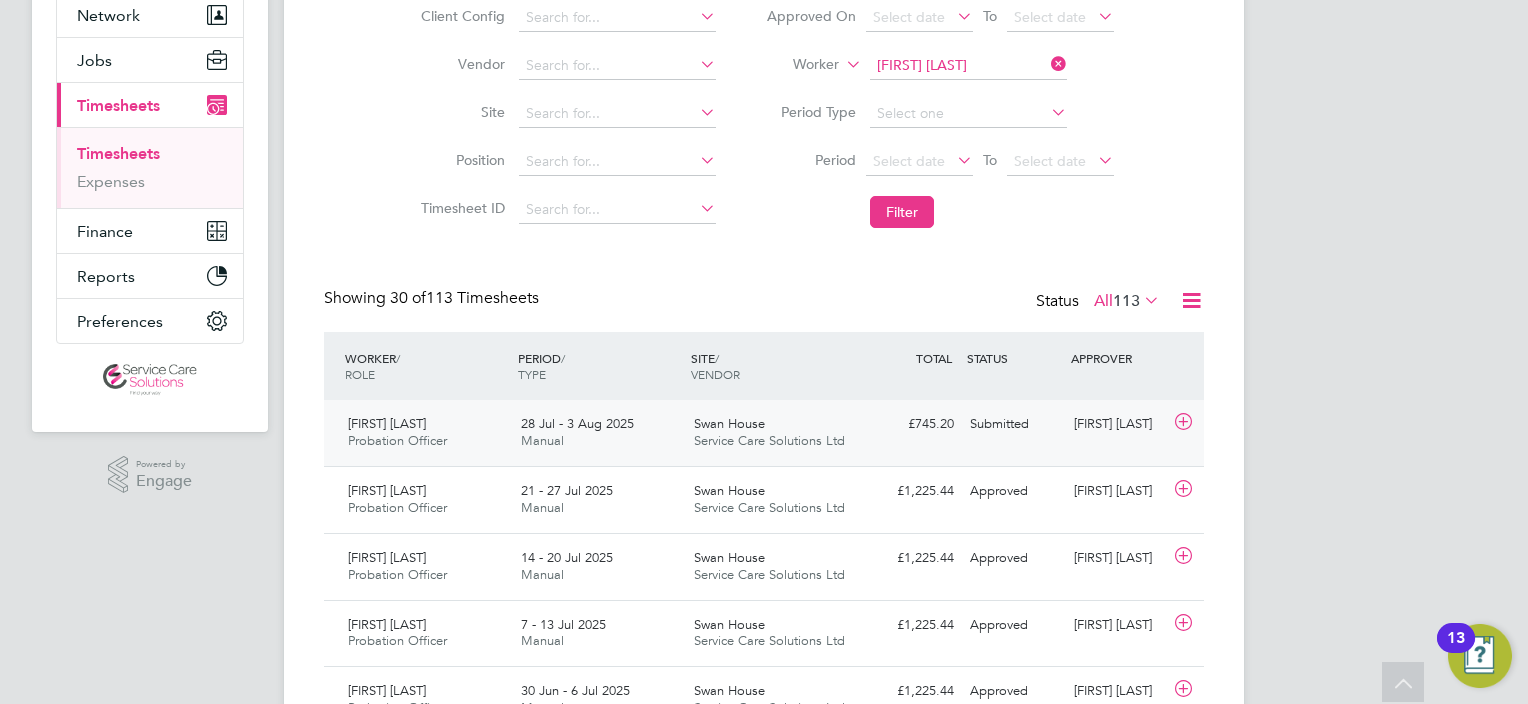 click on "Swan House" 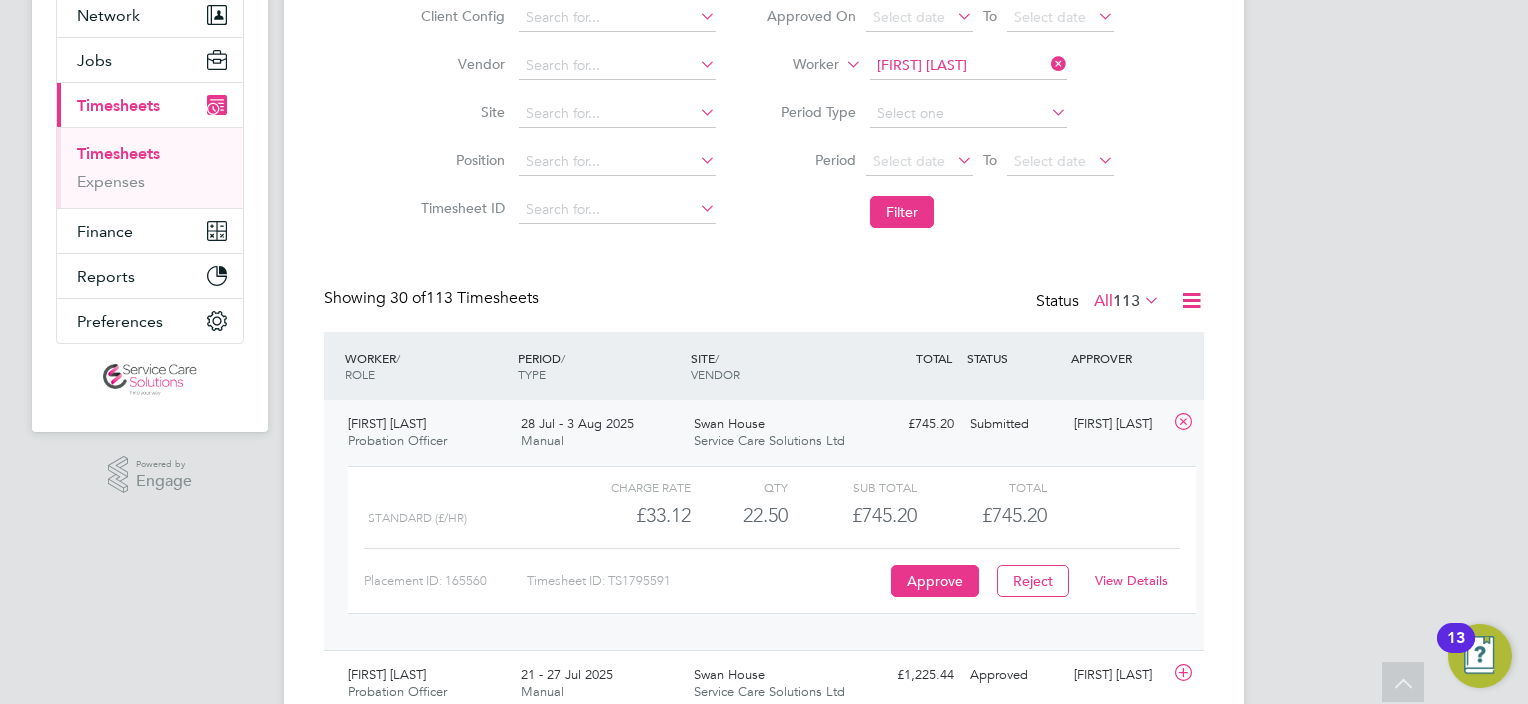 click on "View Details" 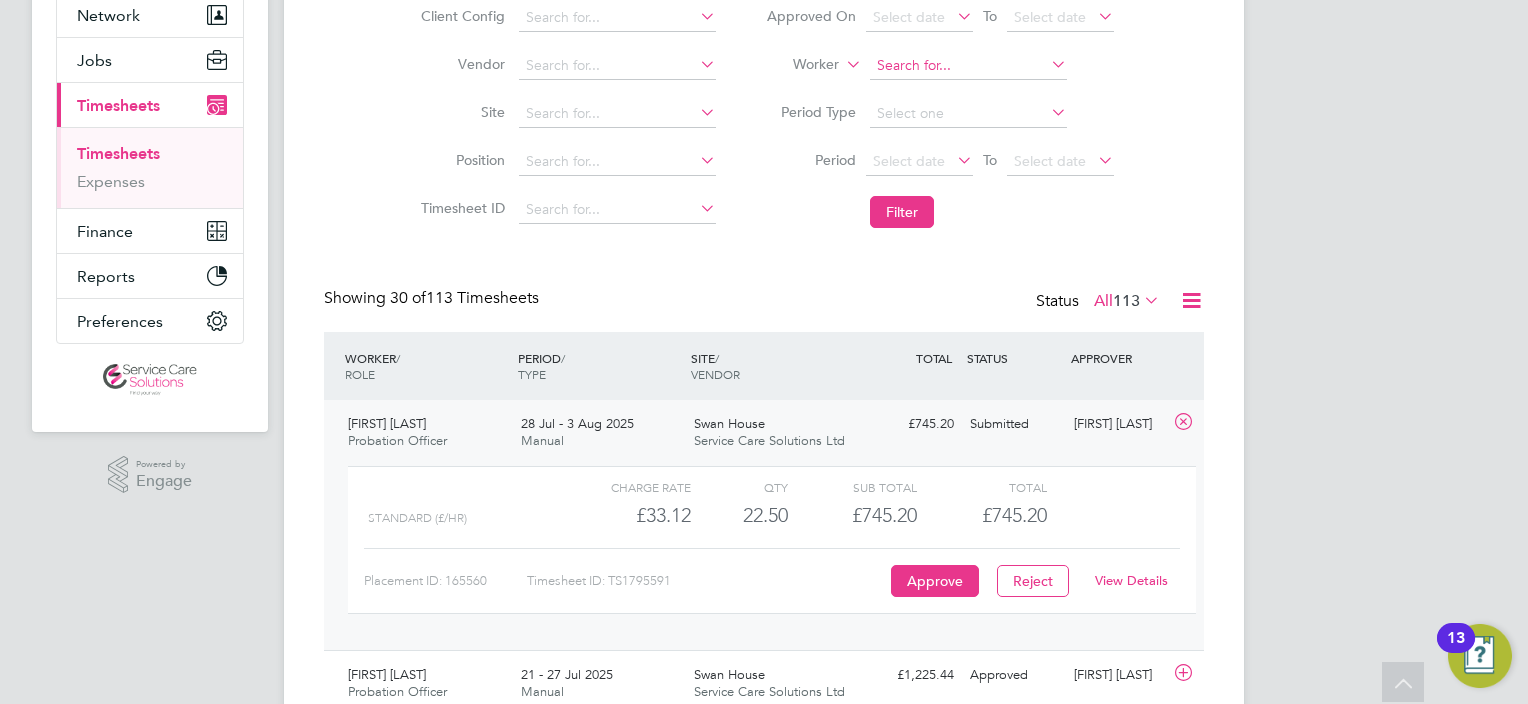 click 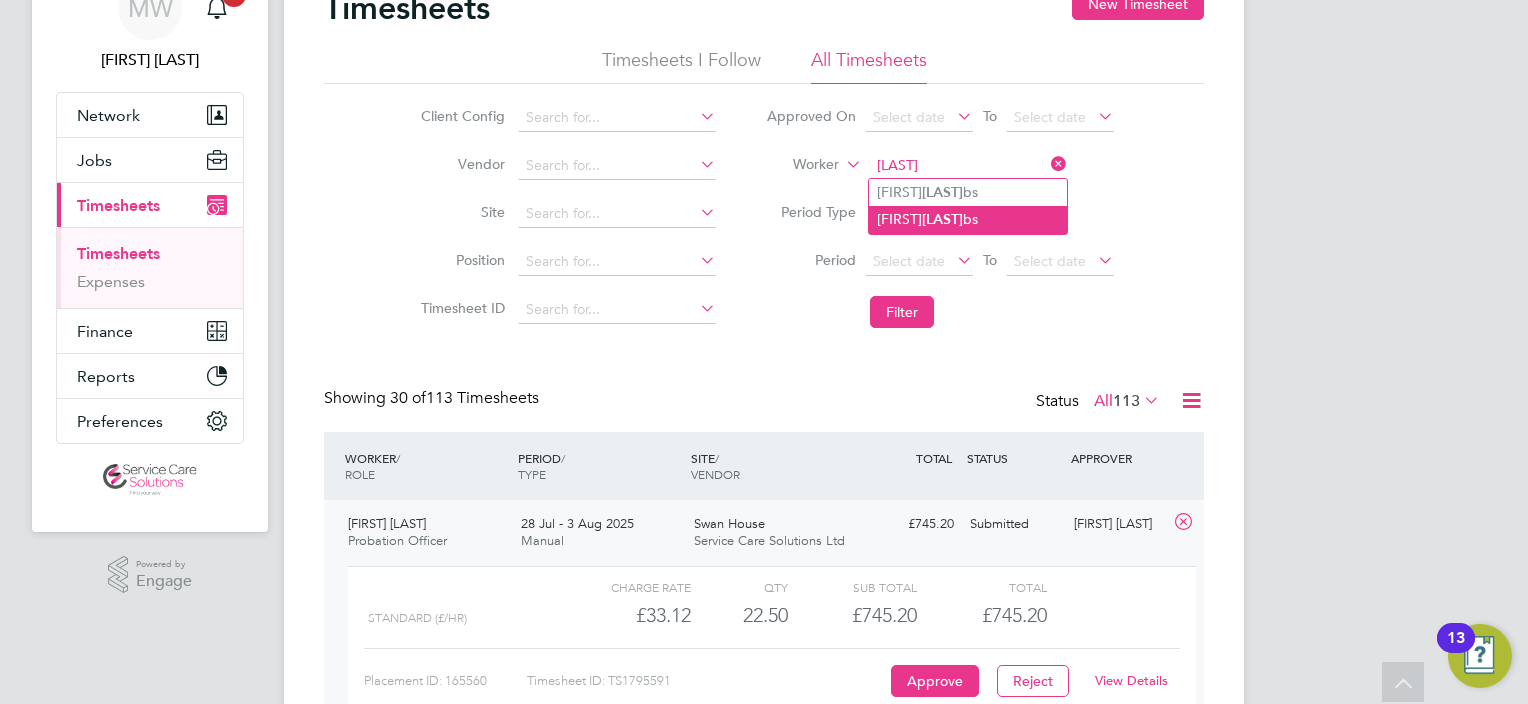 click on "[LAST]" 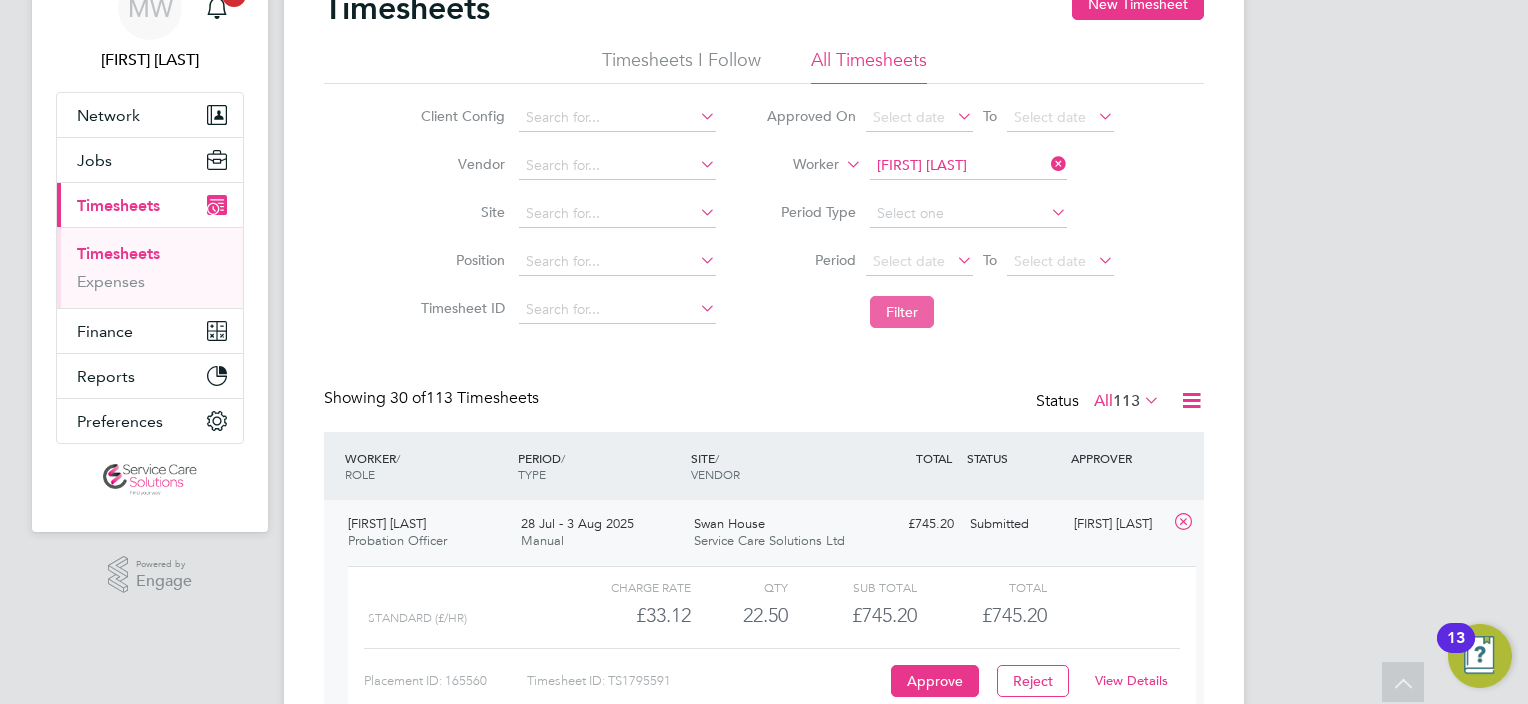 click on "Filter" 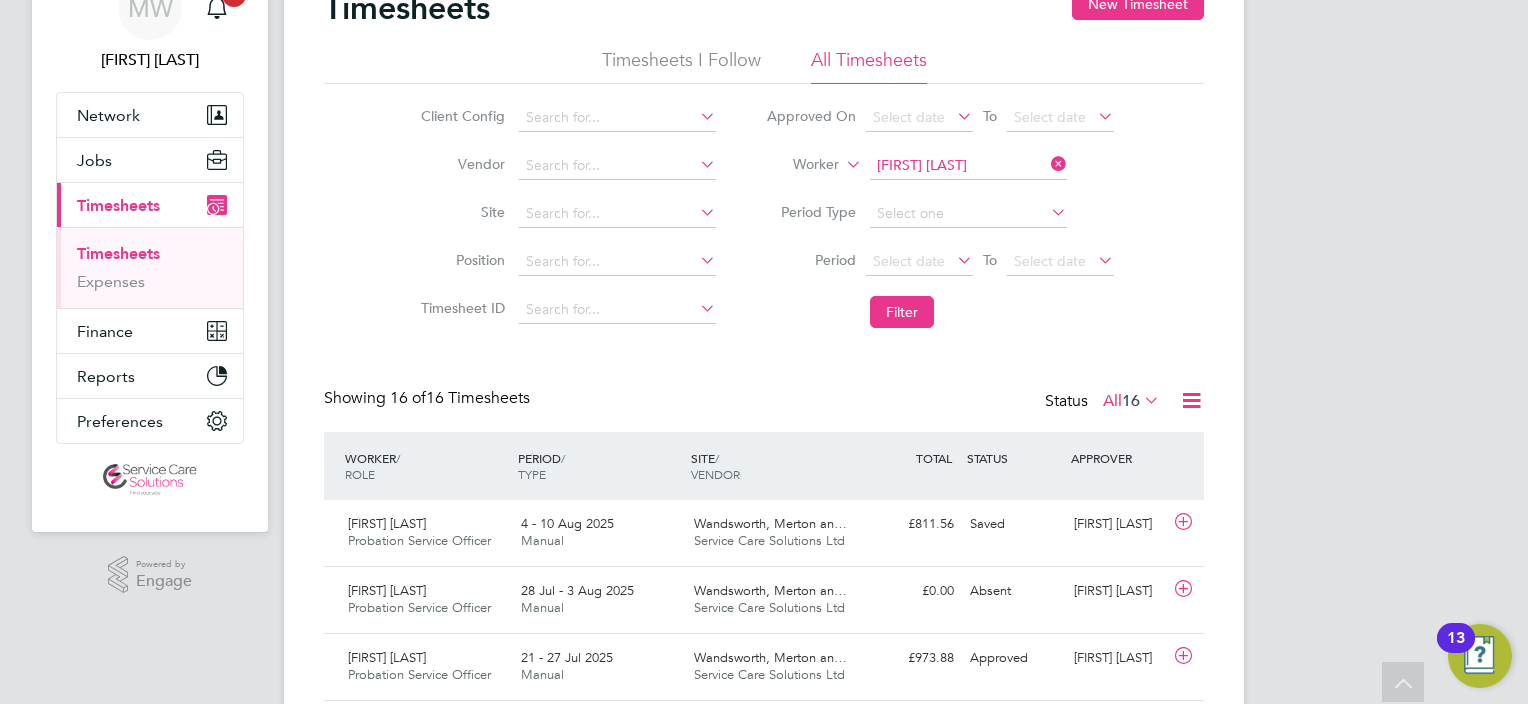 drag, startPoint x: 1059, startPoint y: 163, endPoint x: 1008, endPoint y: 171, distance: 51.62364 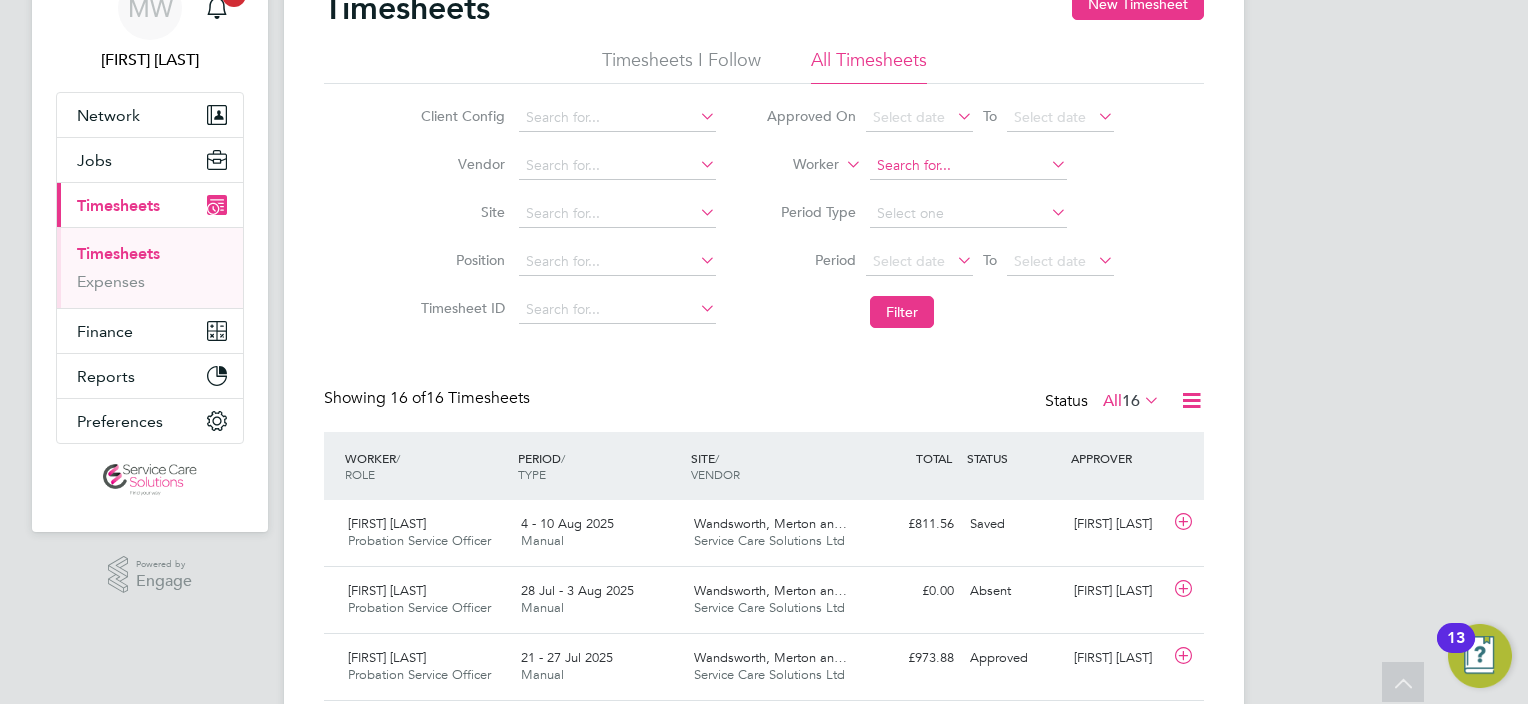 click 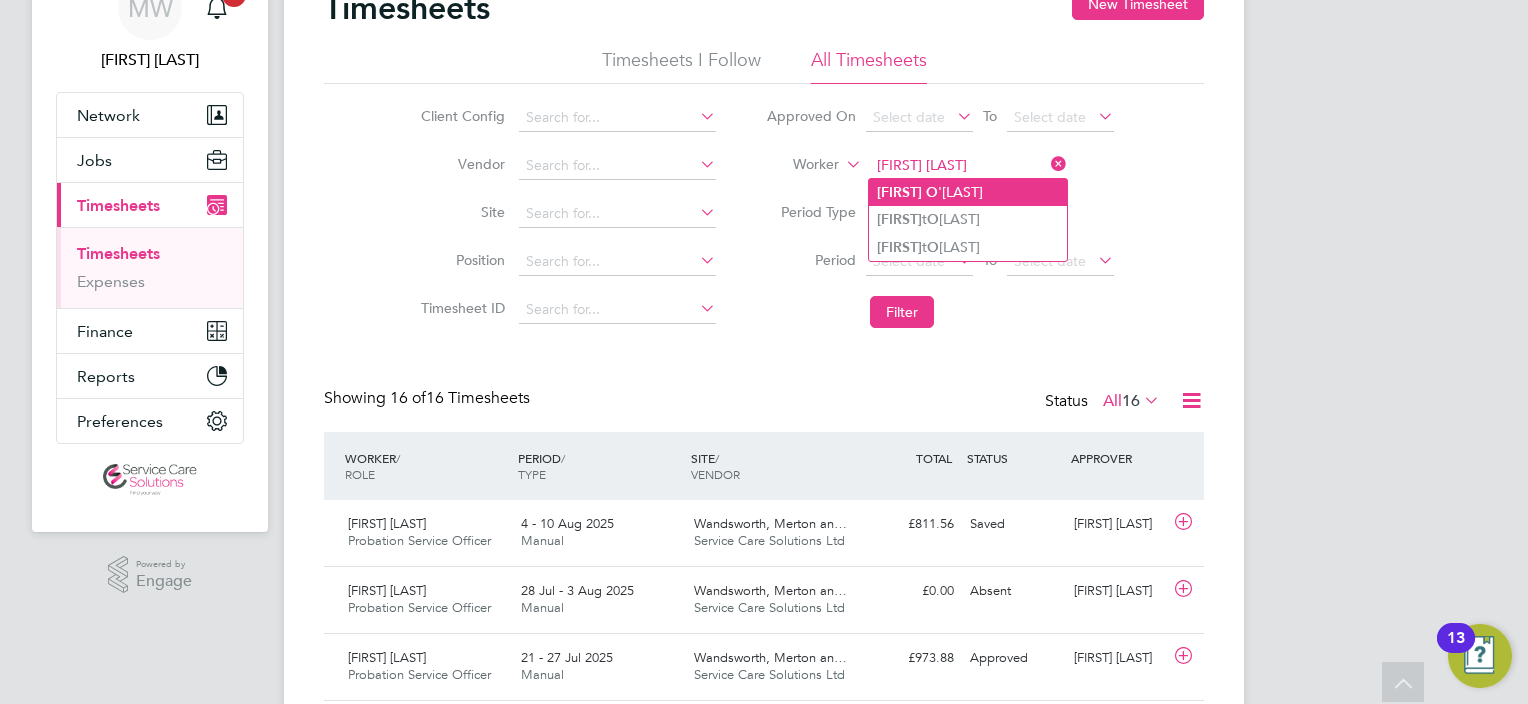 click on "[FIRST]   [LAST]" 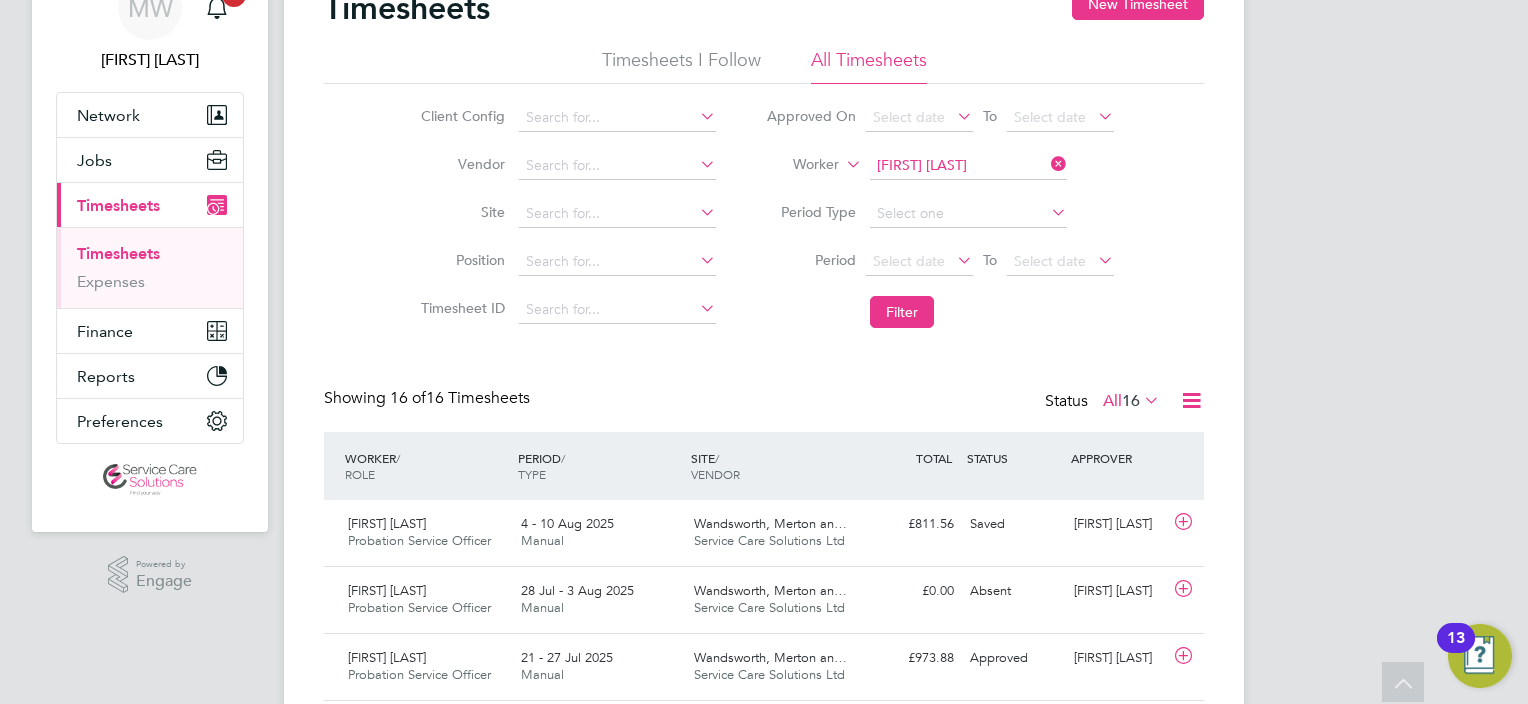 click on "Filter" 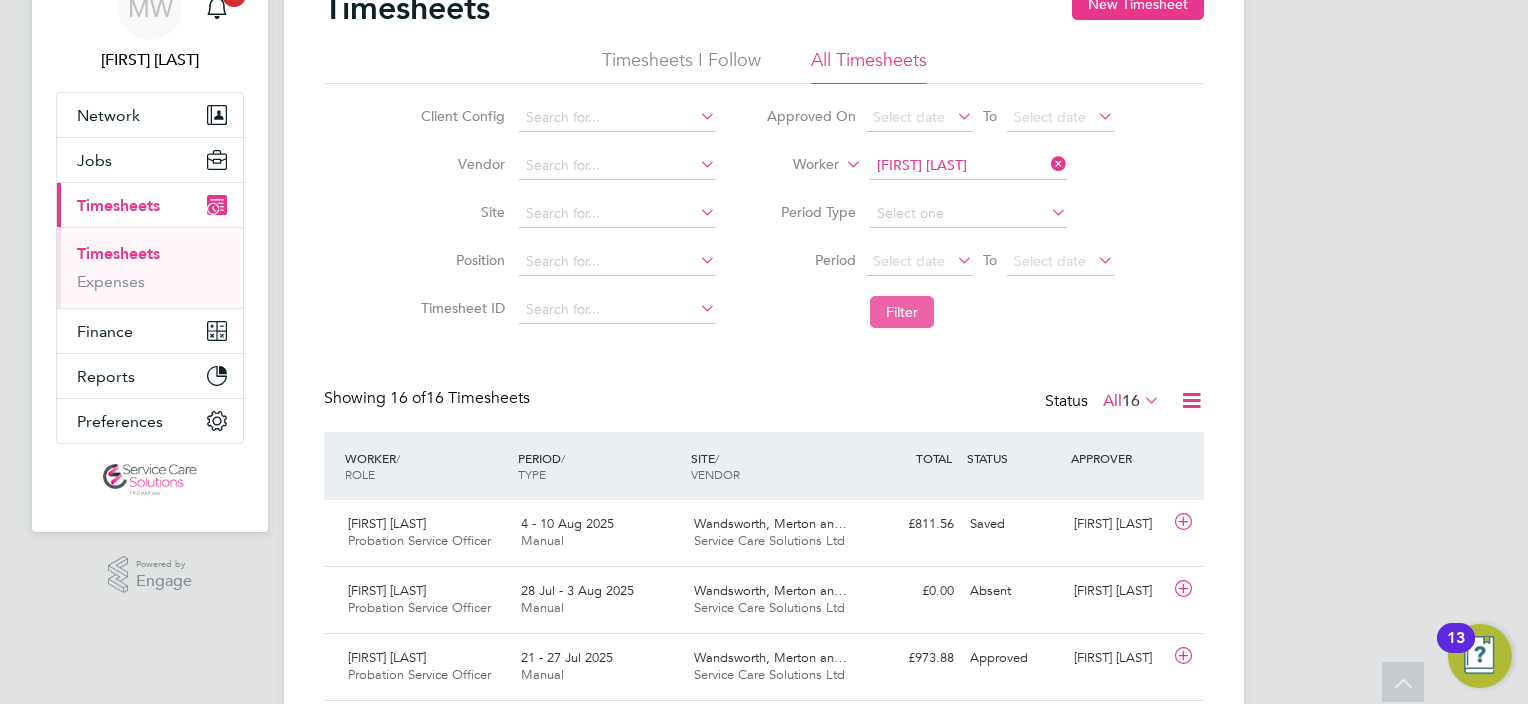 click on "Filter" 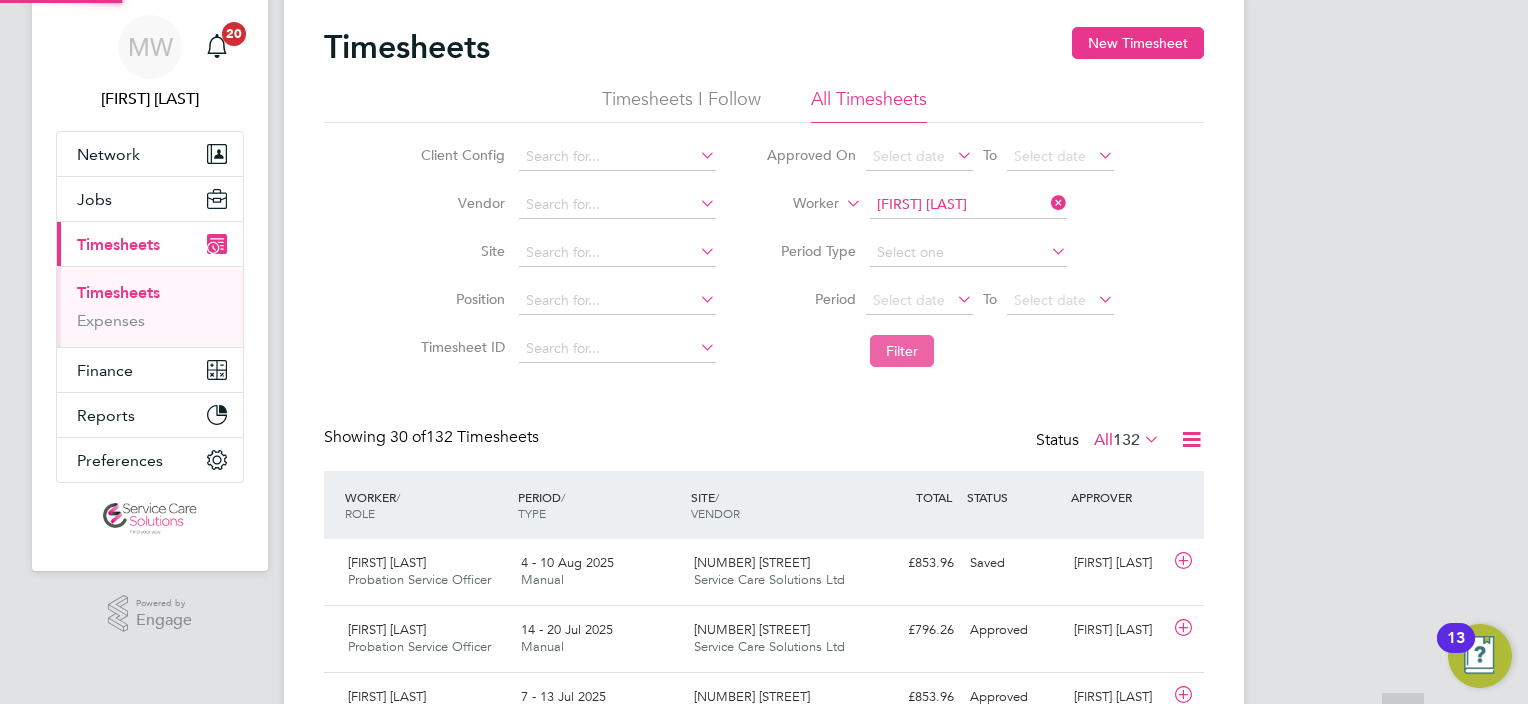 scroll, scrollTop: 100, scrollLeft: 0, axis: vertical 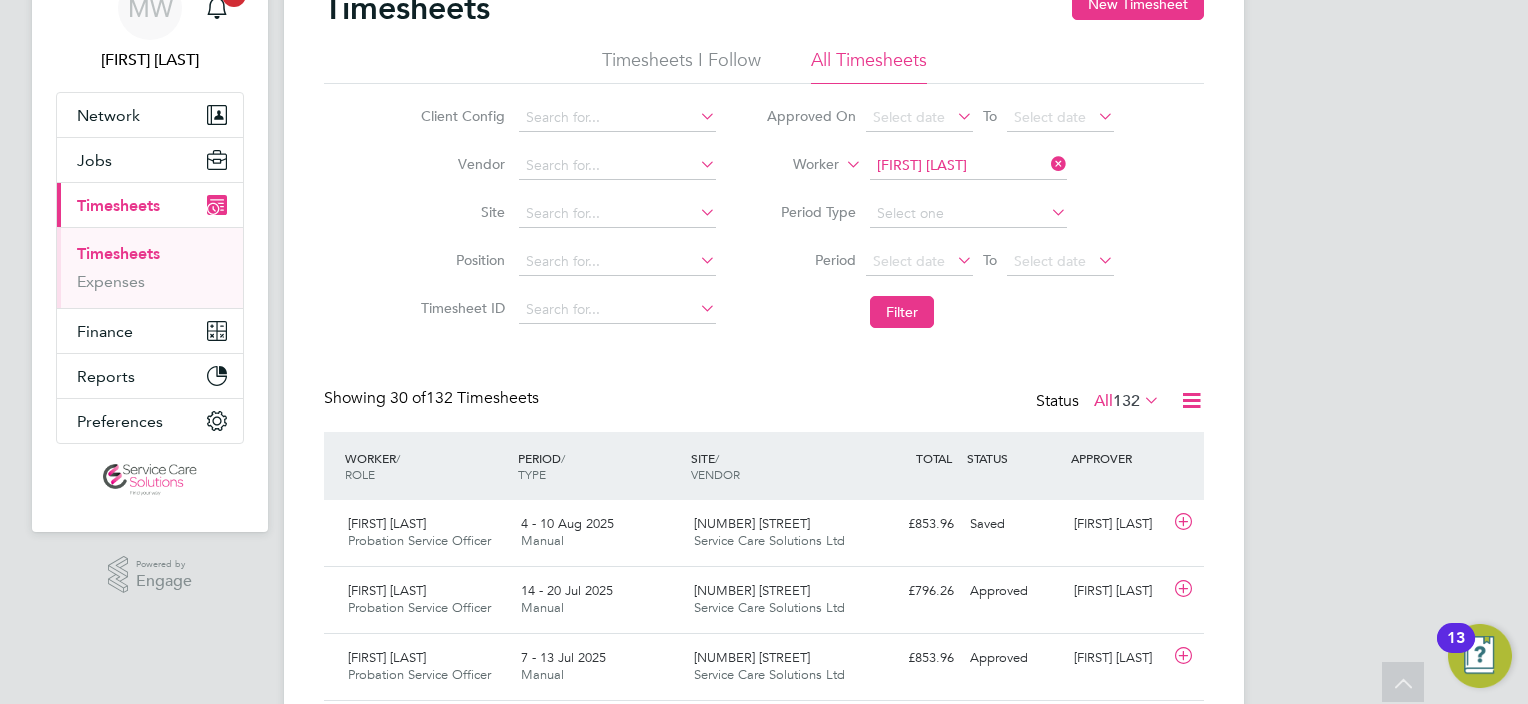 click 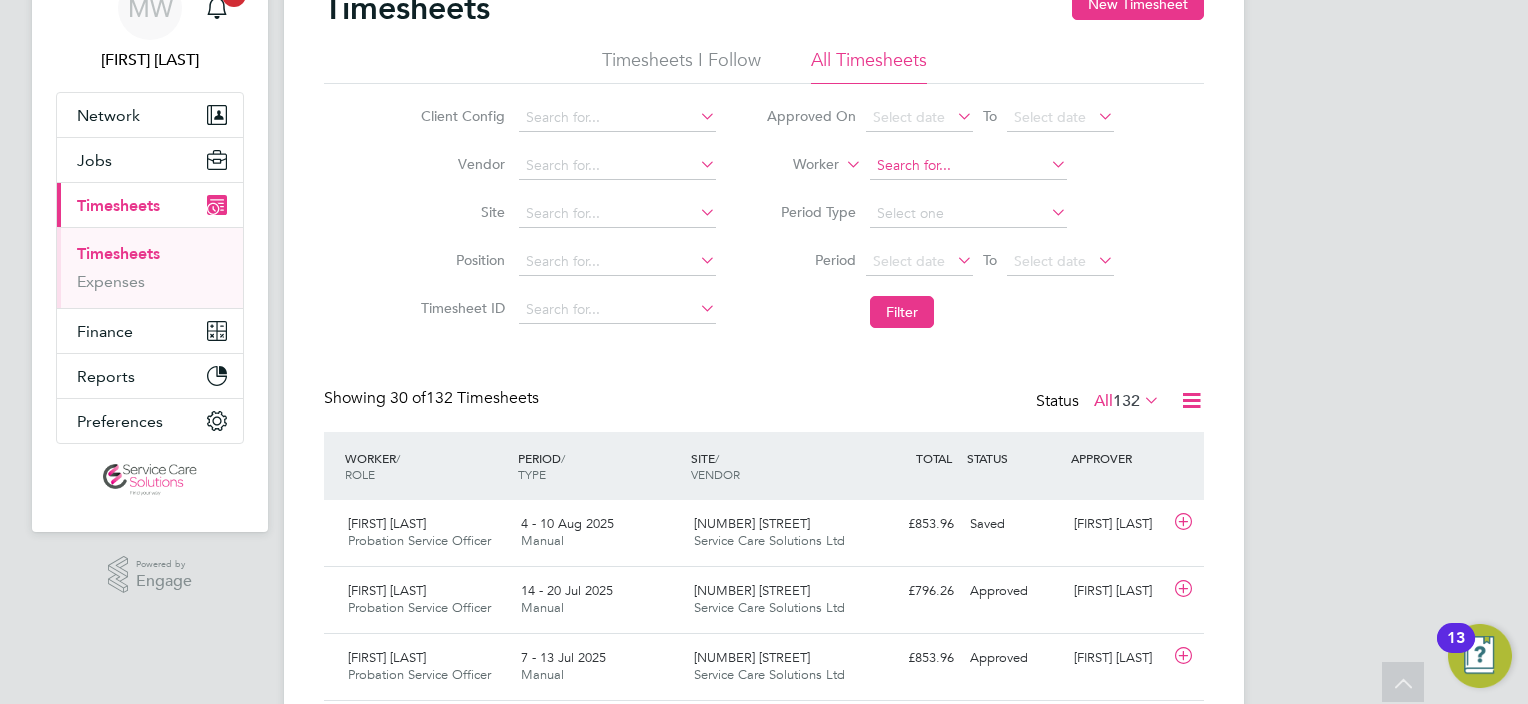 click 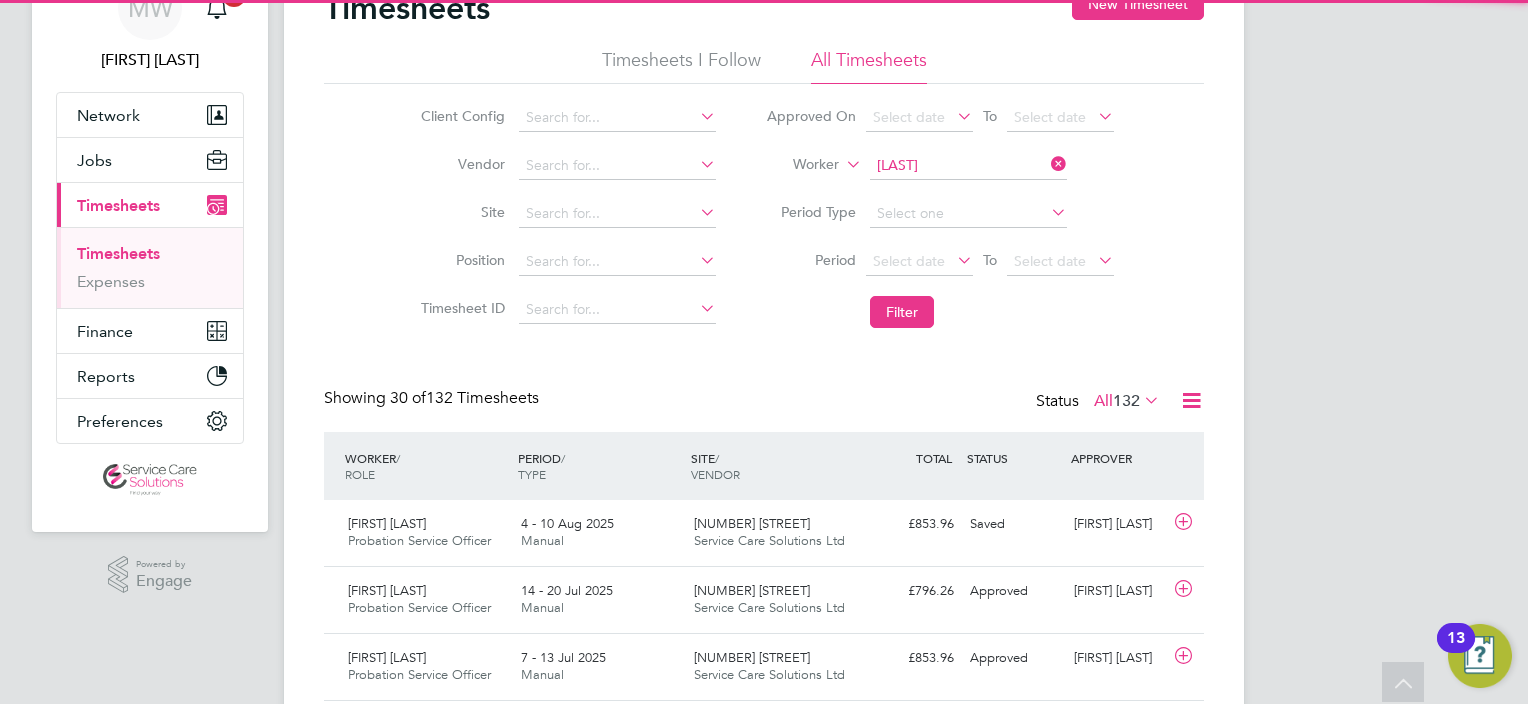 click on "[LAST]   [LAST]" 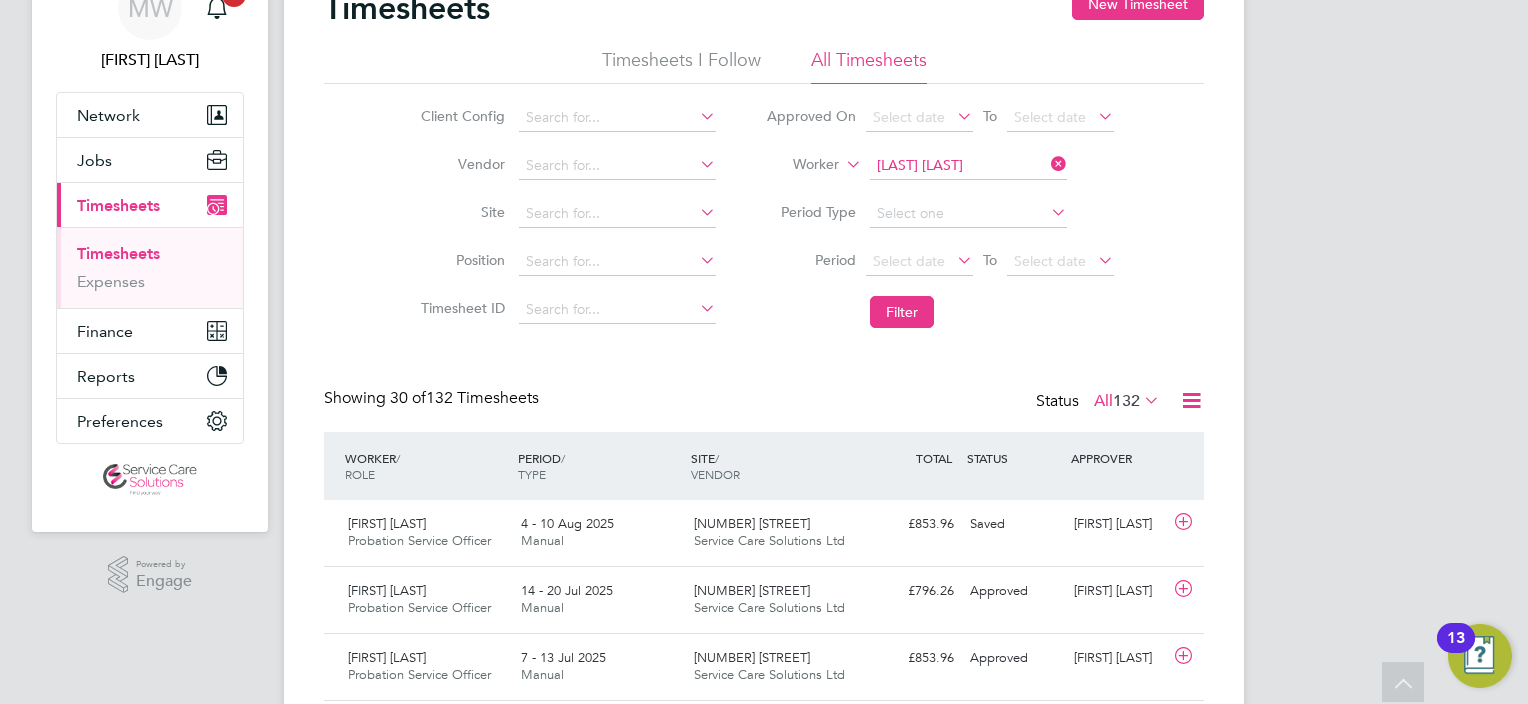 click on "Filter" 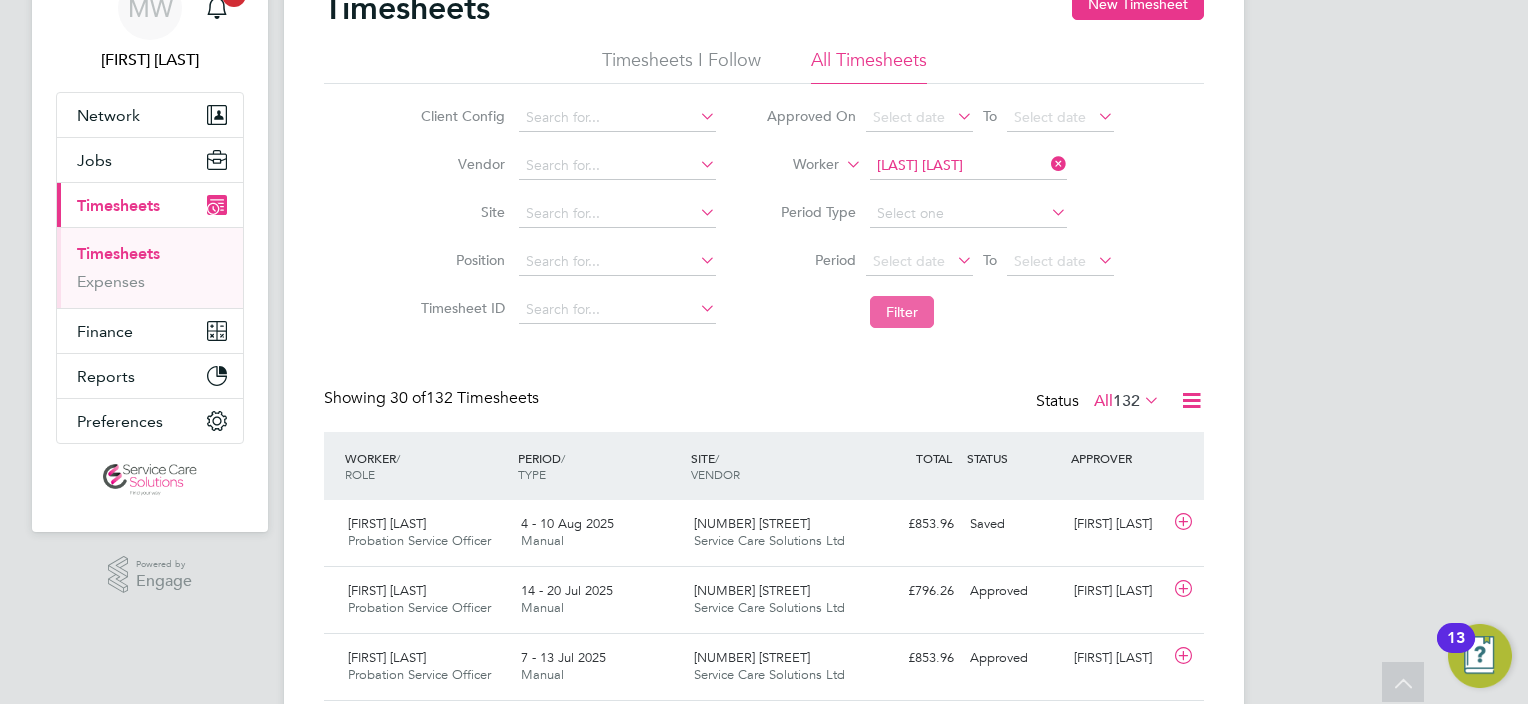 click on "Filter" 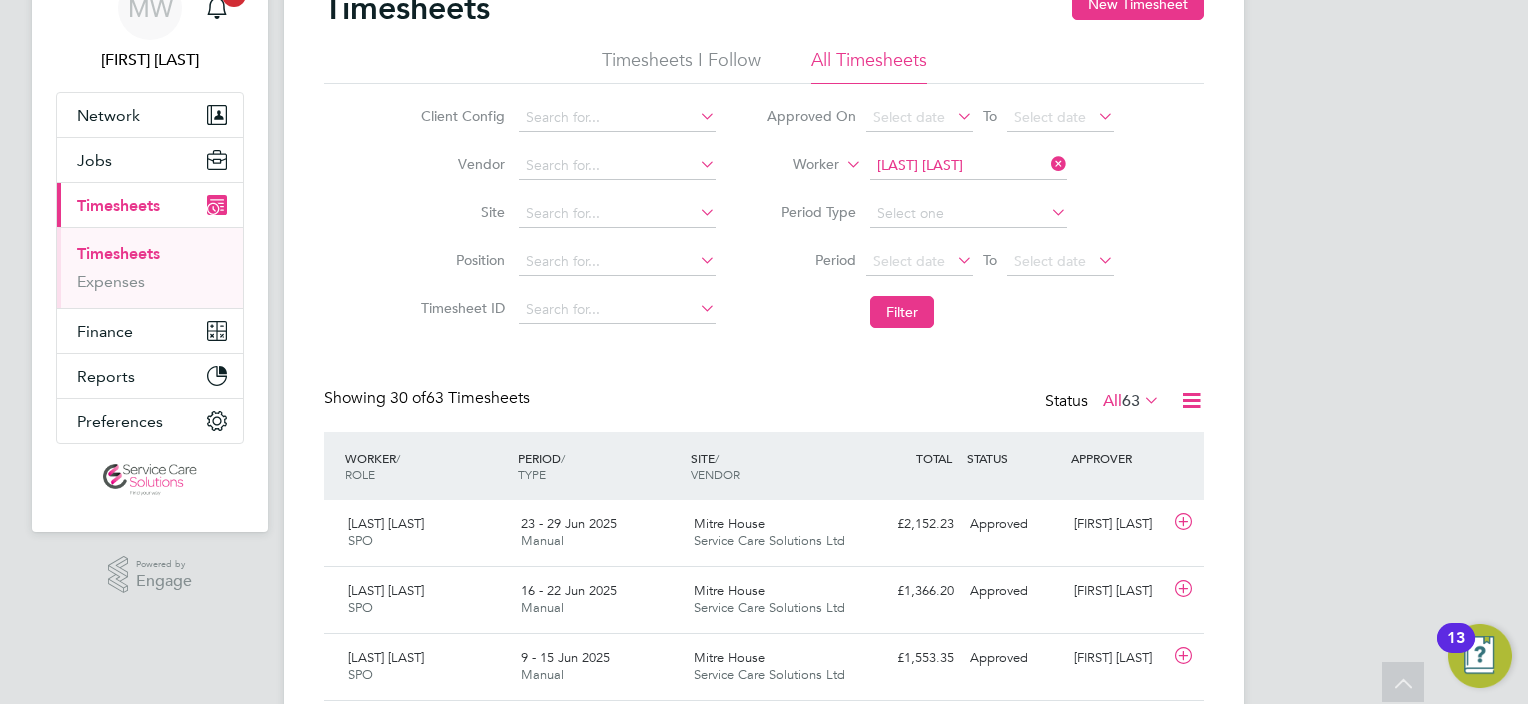 click 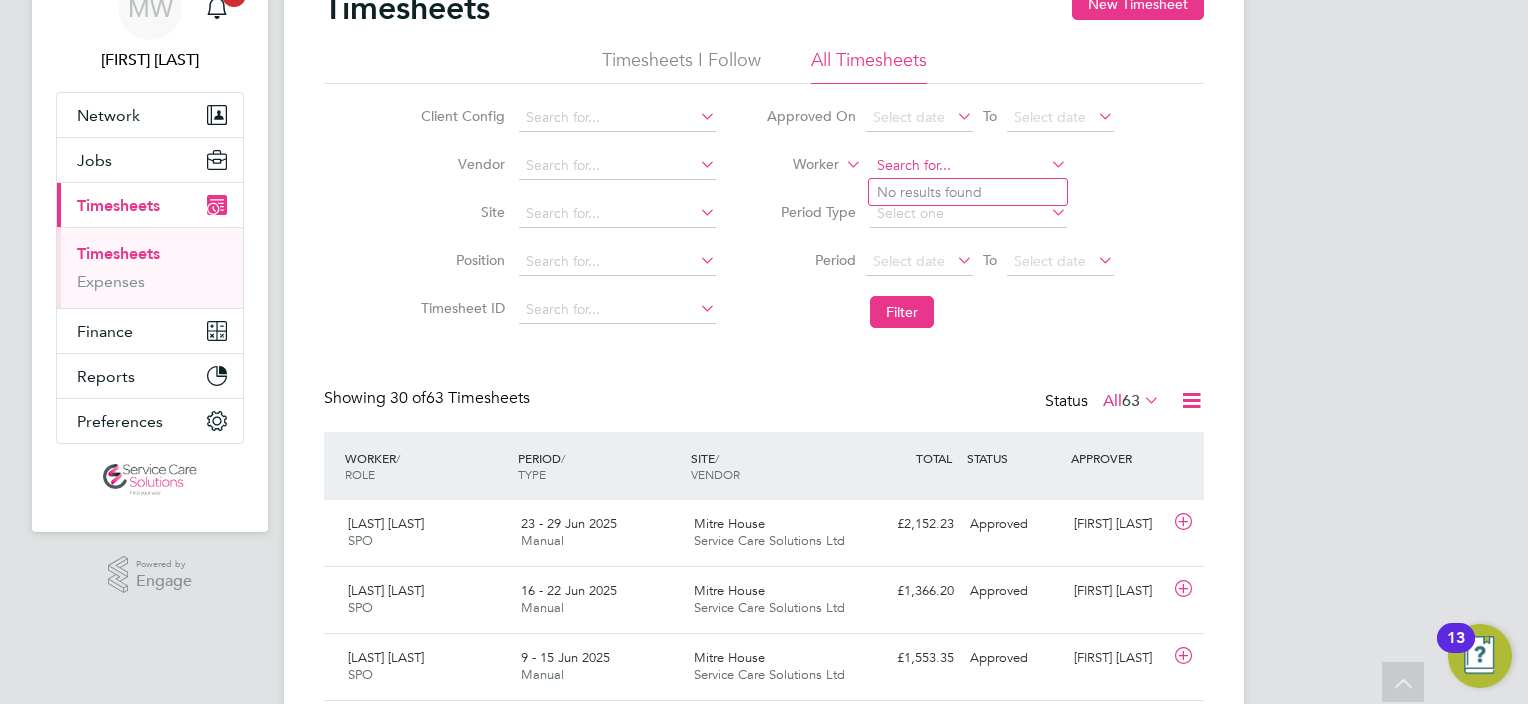 click 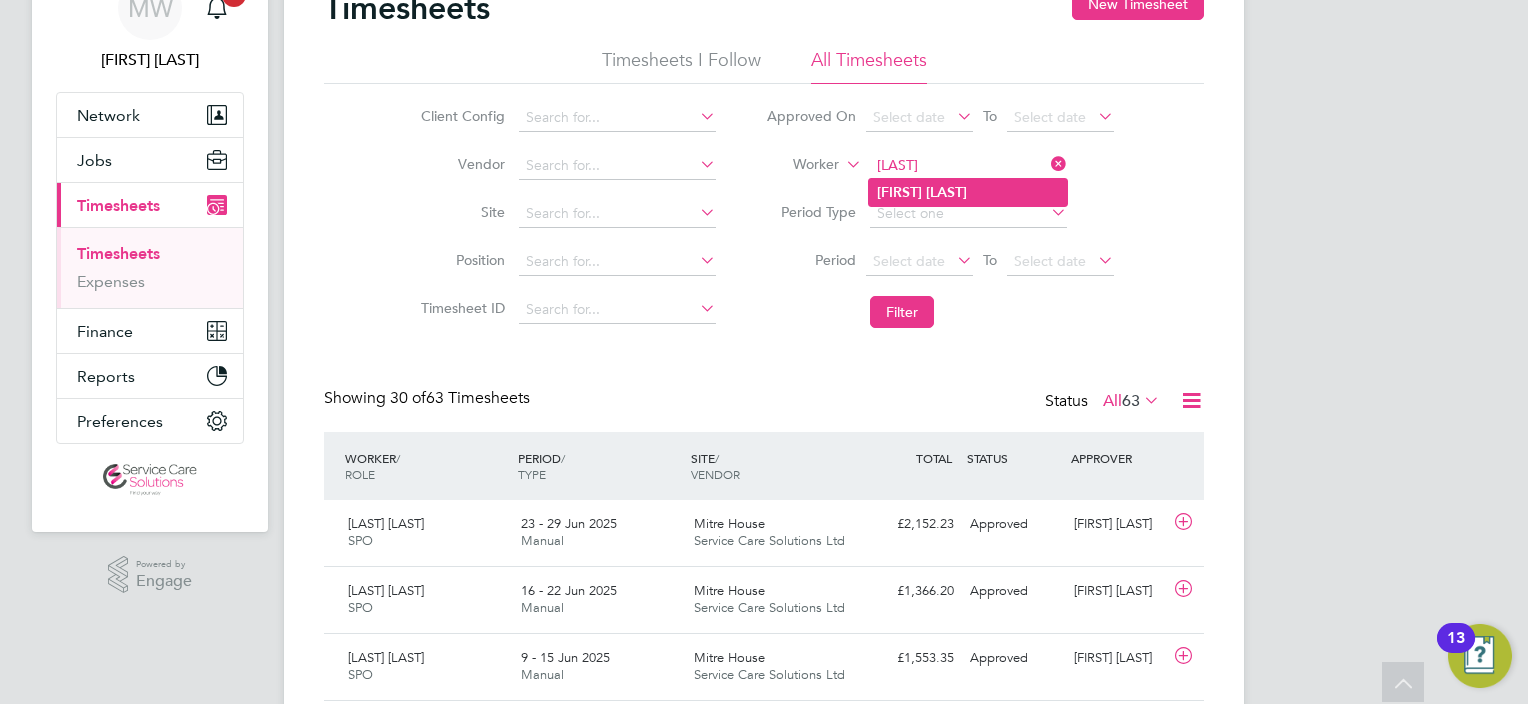 click on "[LAST]   [LAST]" 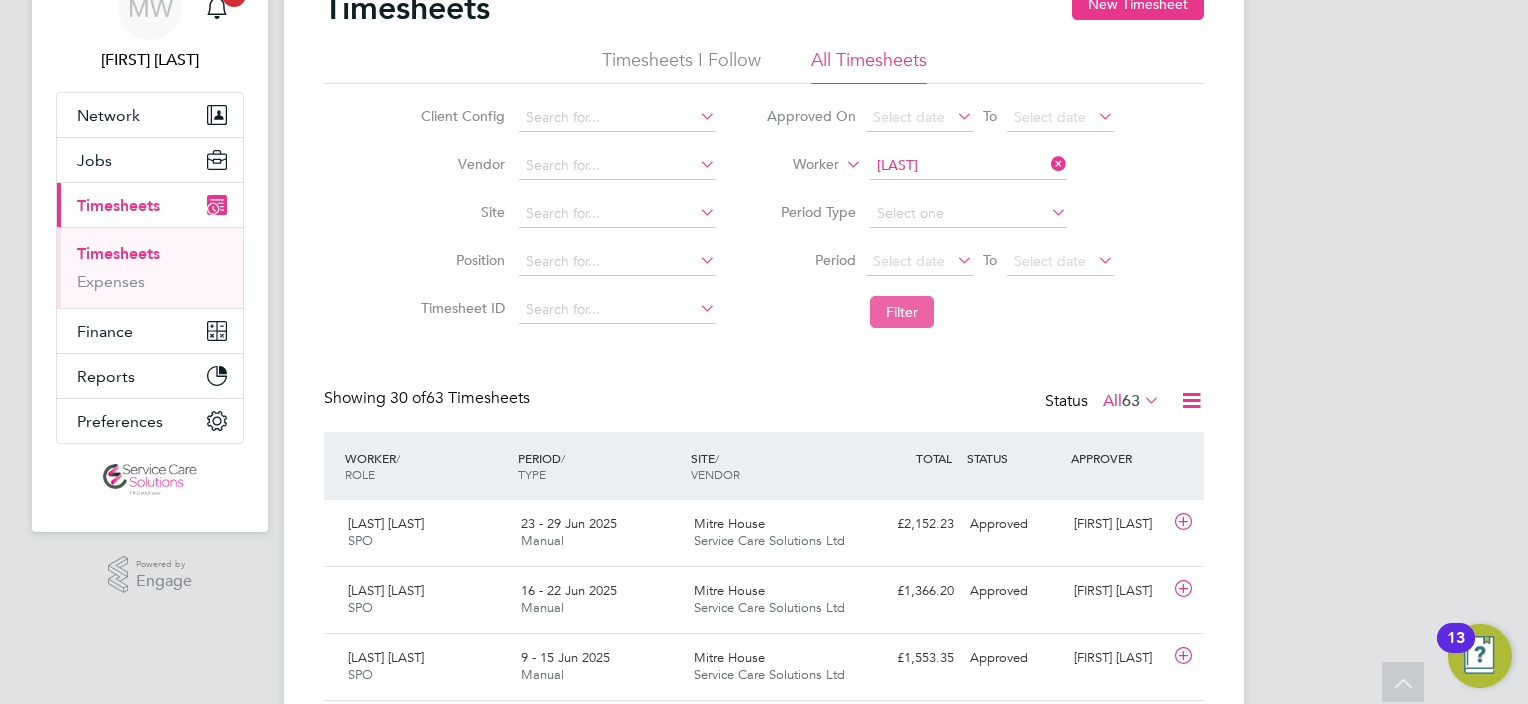 click on "Filter" 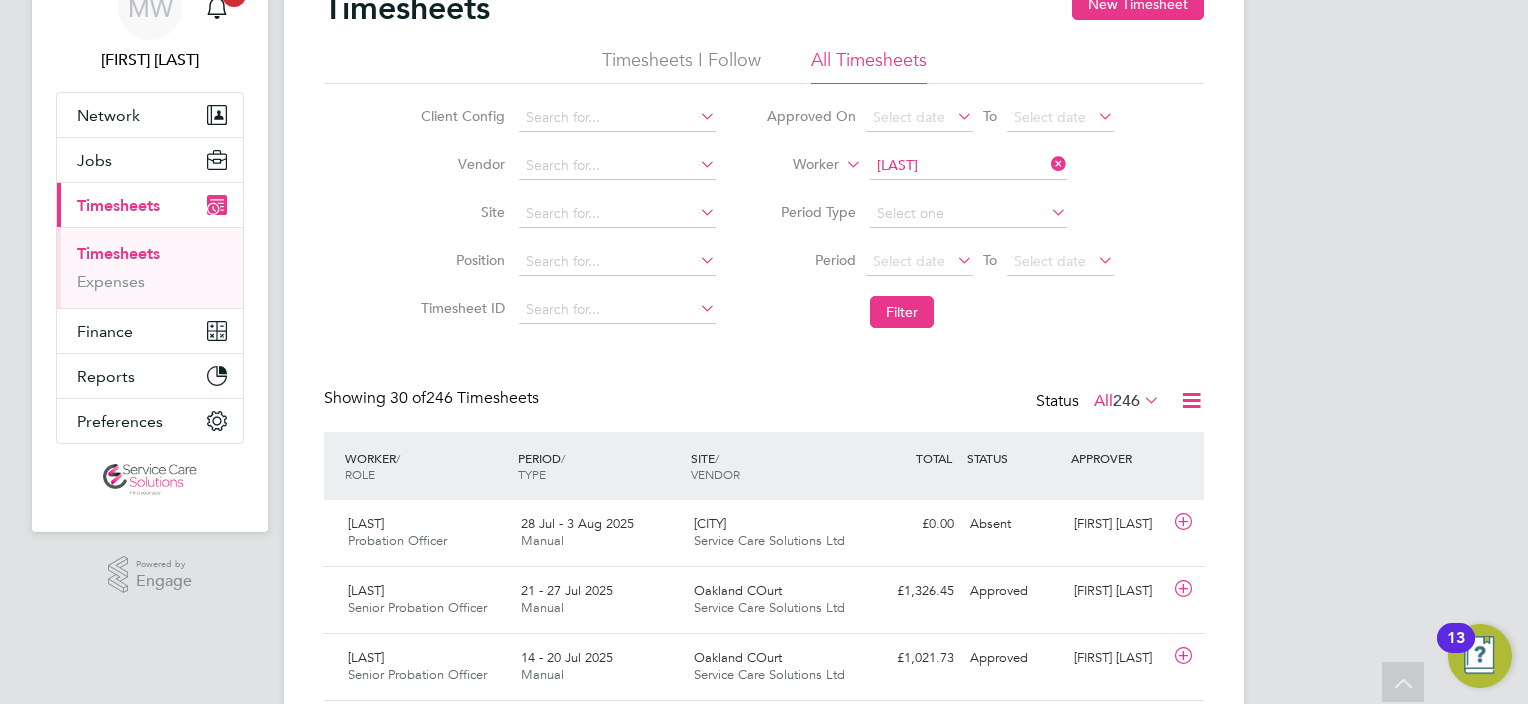 click 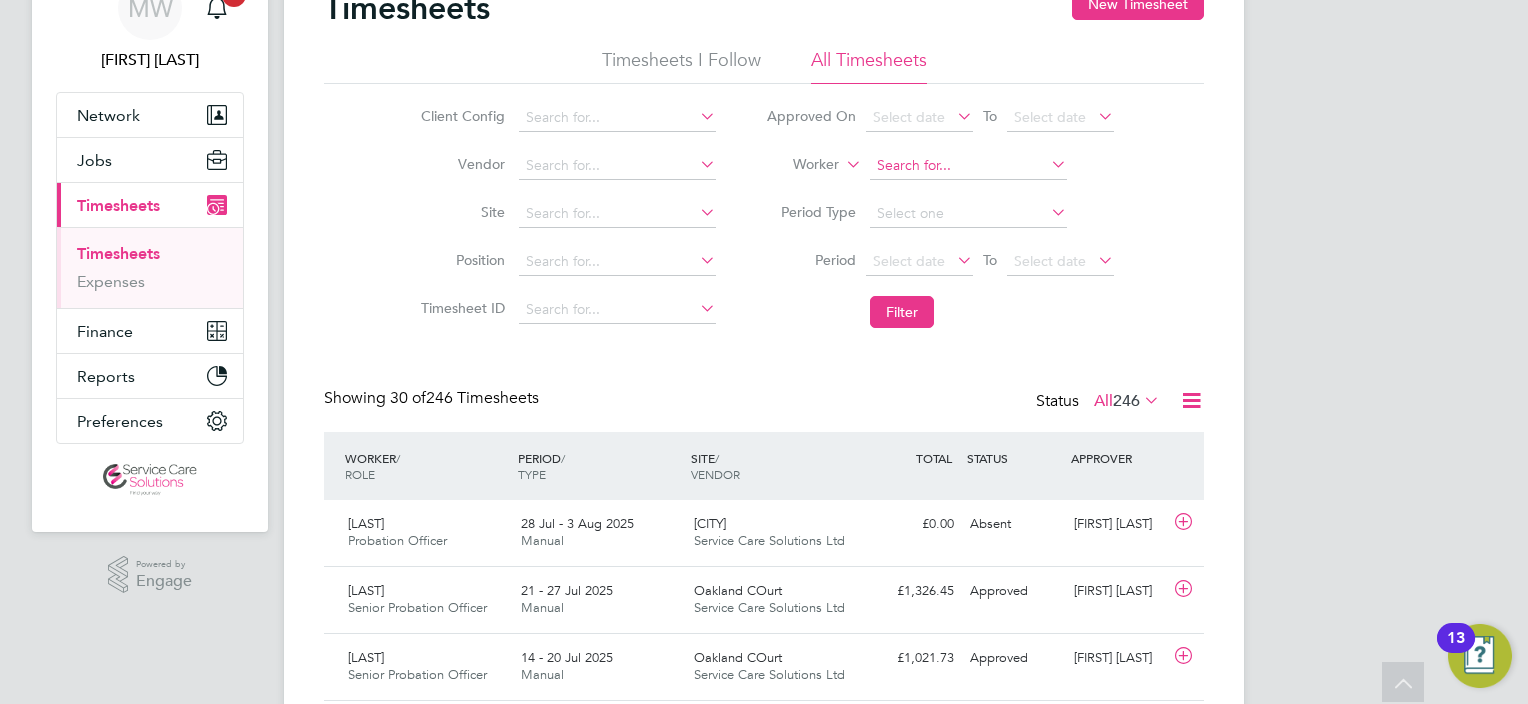 click 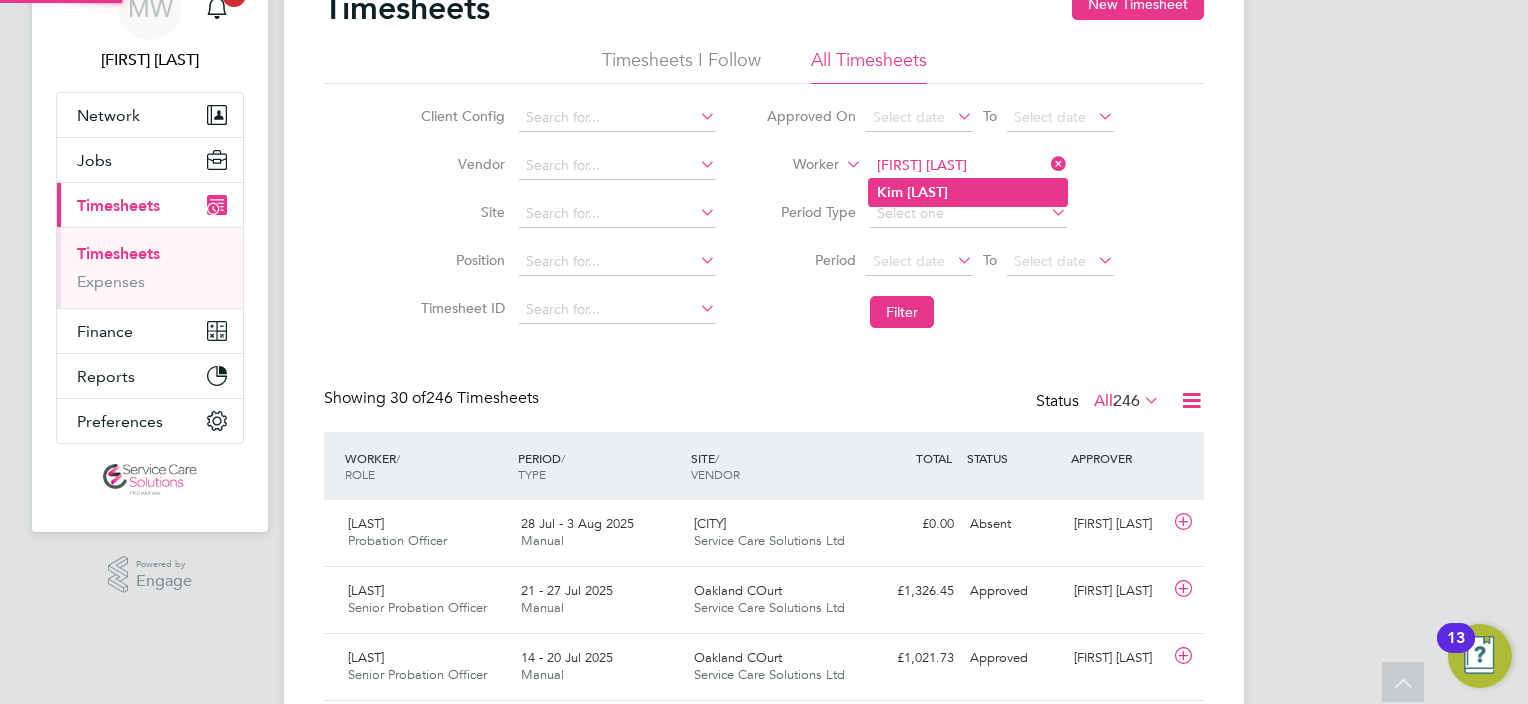 click on "[FIRST]   [LAST]" 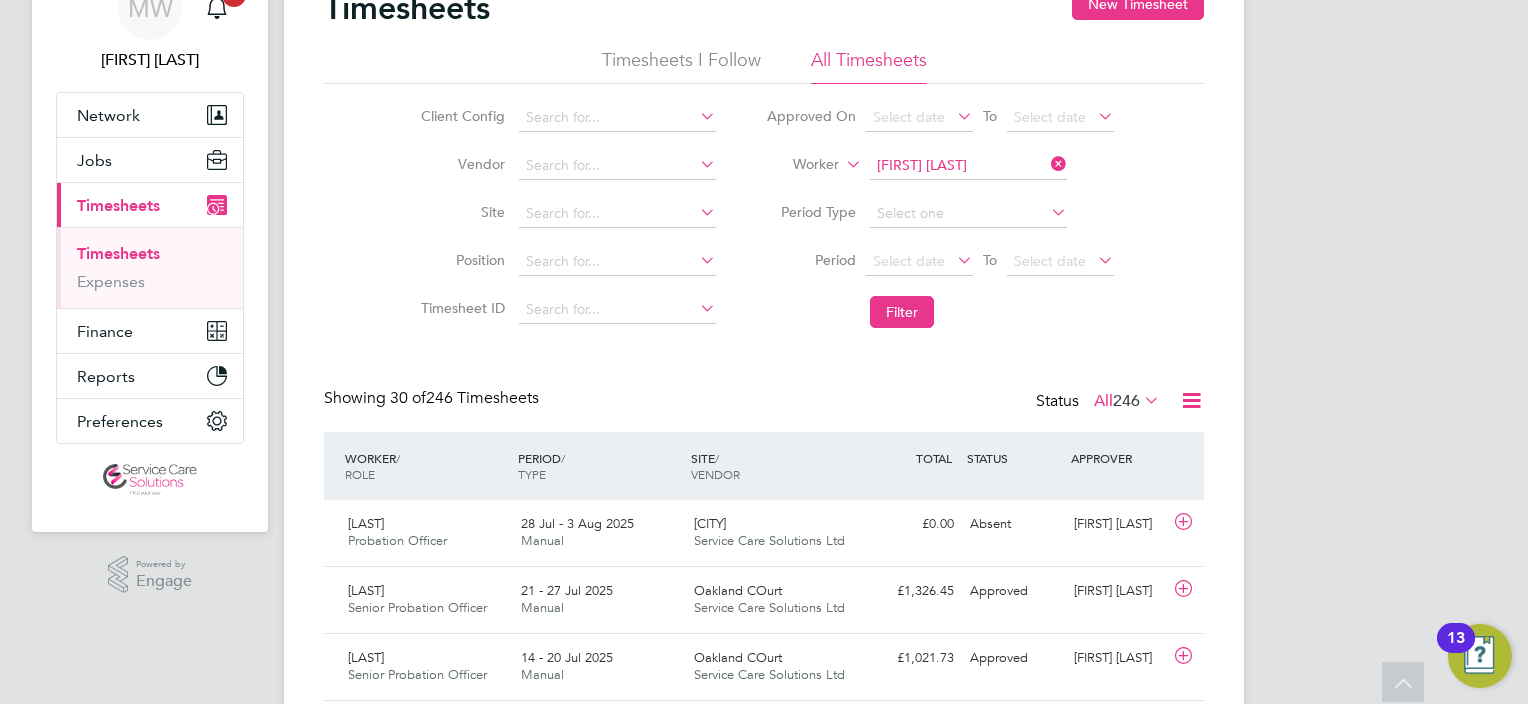 click on "Filter" 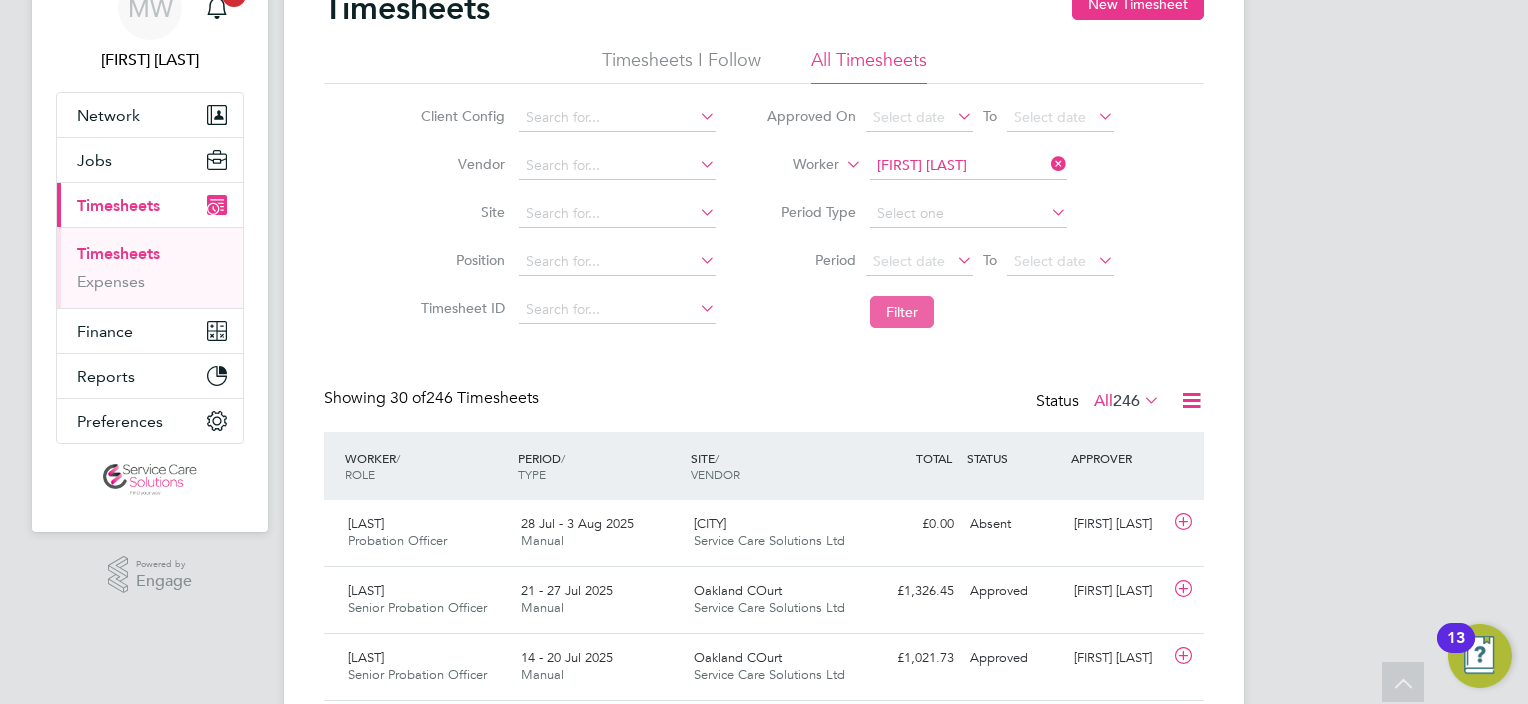 click on "Filter" 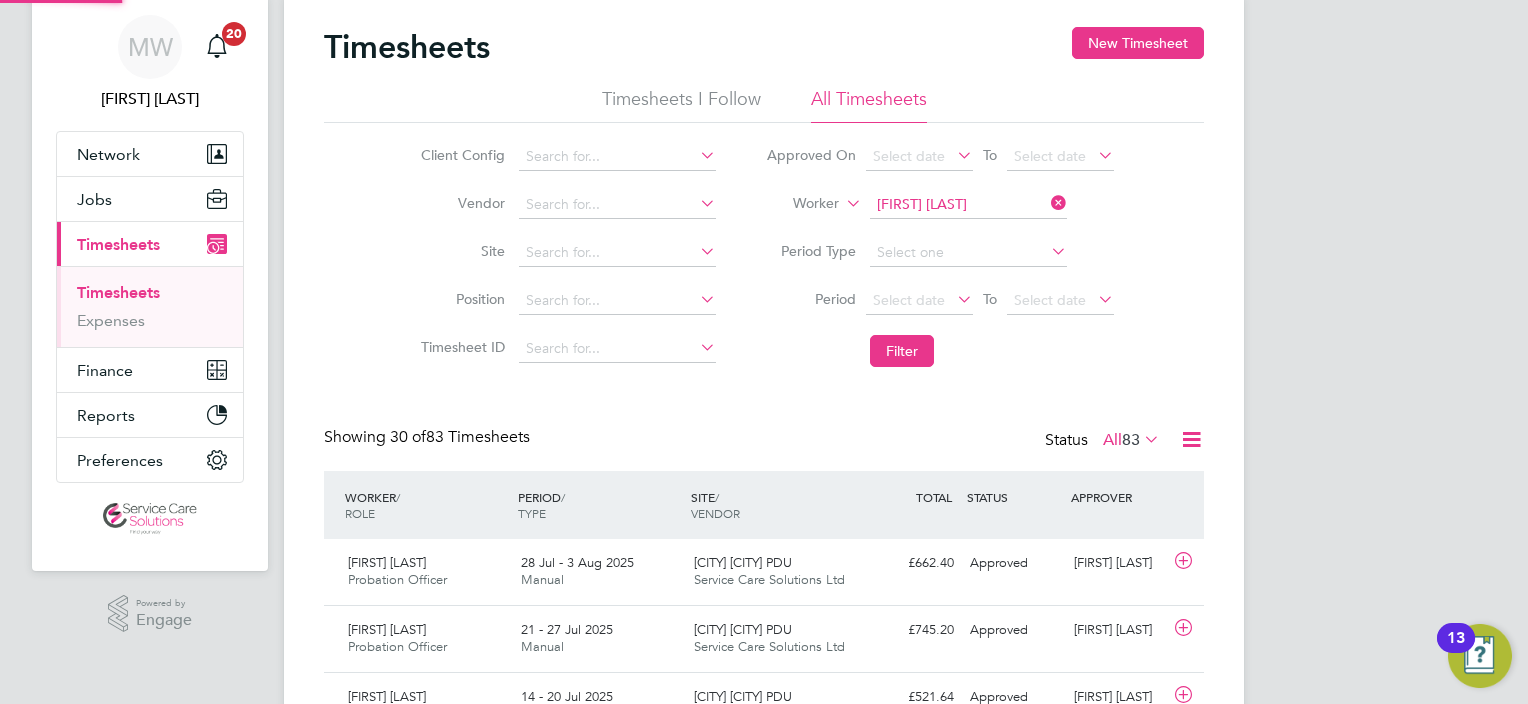 scroll, scrollTop: 100, scrollLeft: 0, axis: vertical 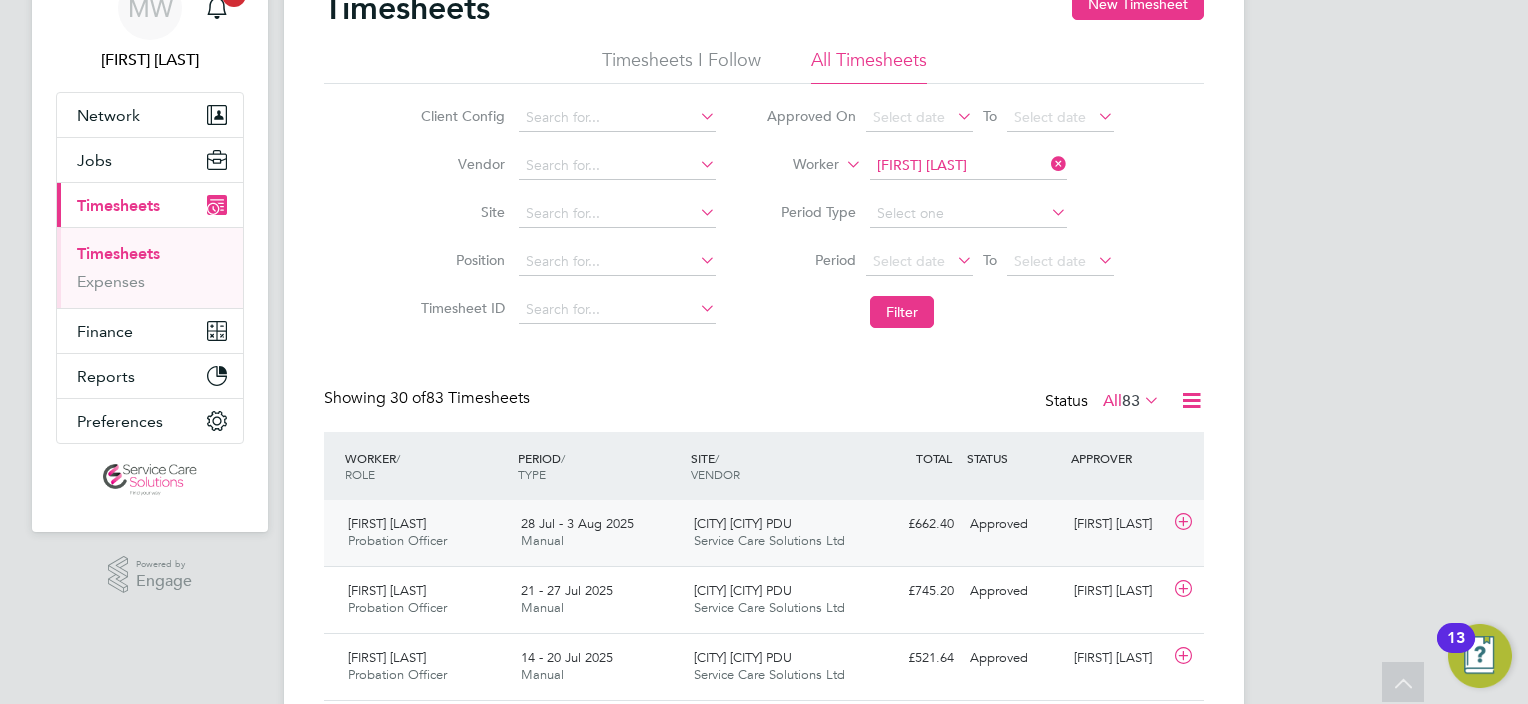 click on "[CITY] [CITY] PDU" 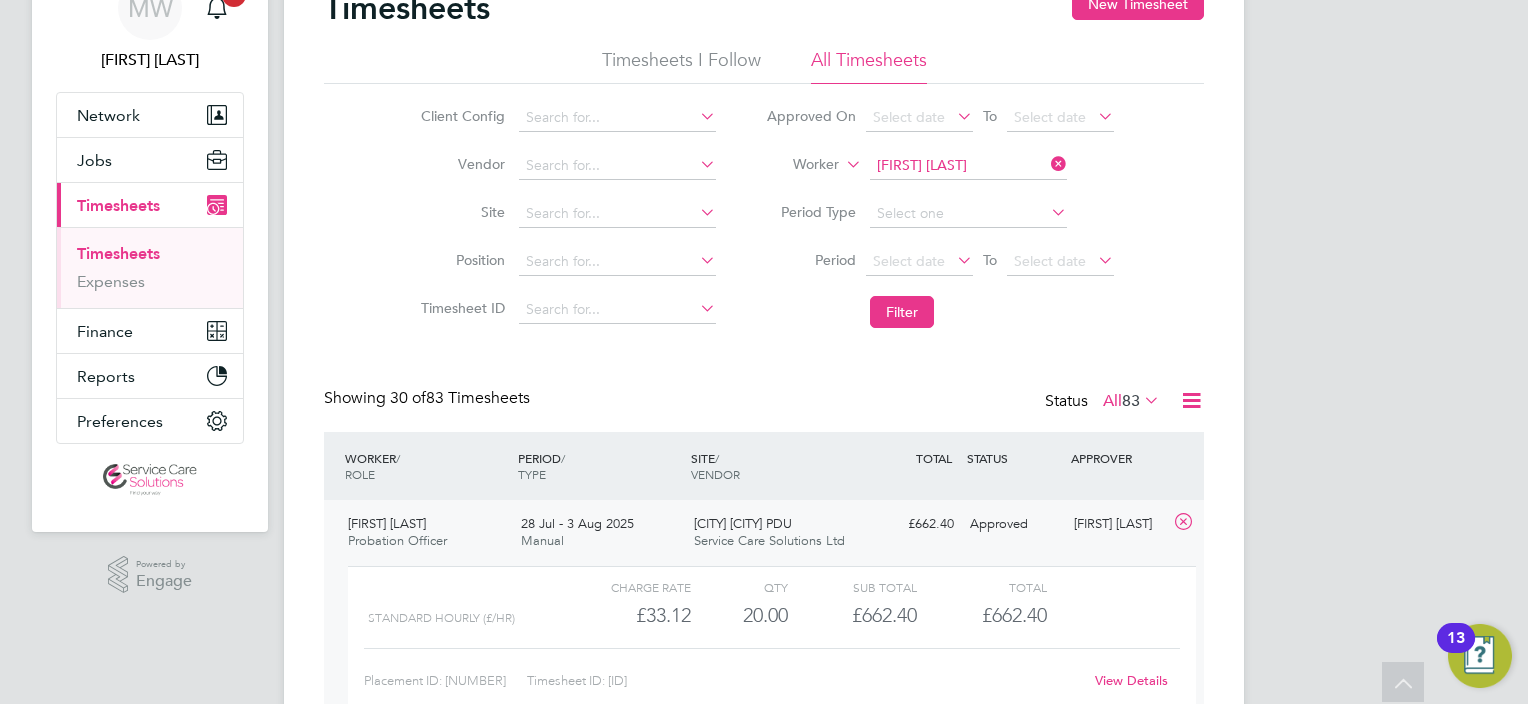 click on "View Details" 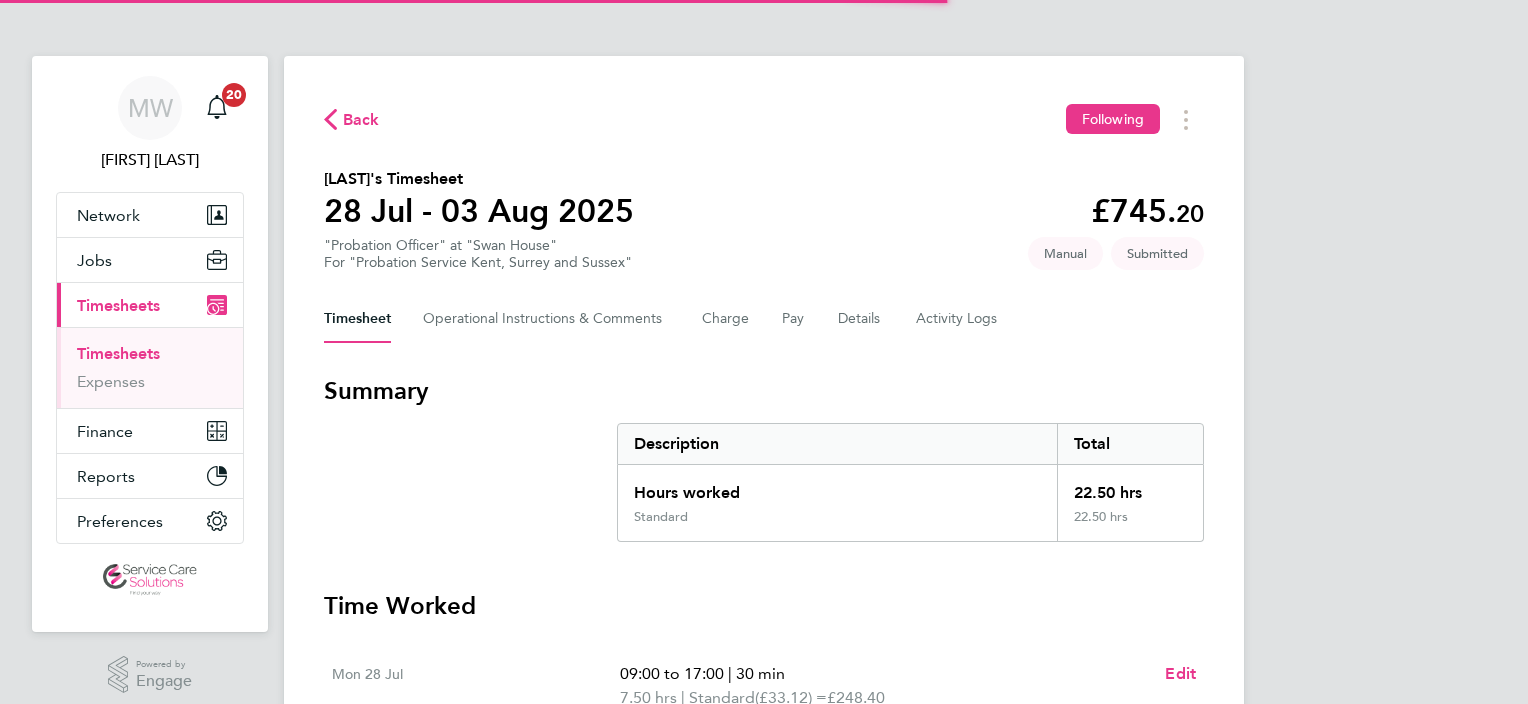 scroll, scrollTop: 0, scrollLeft: 0, axis: both 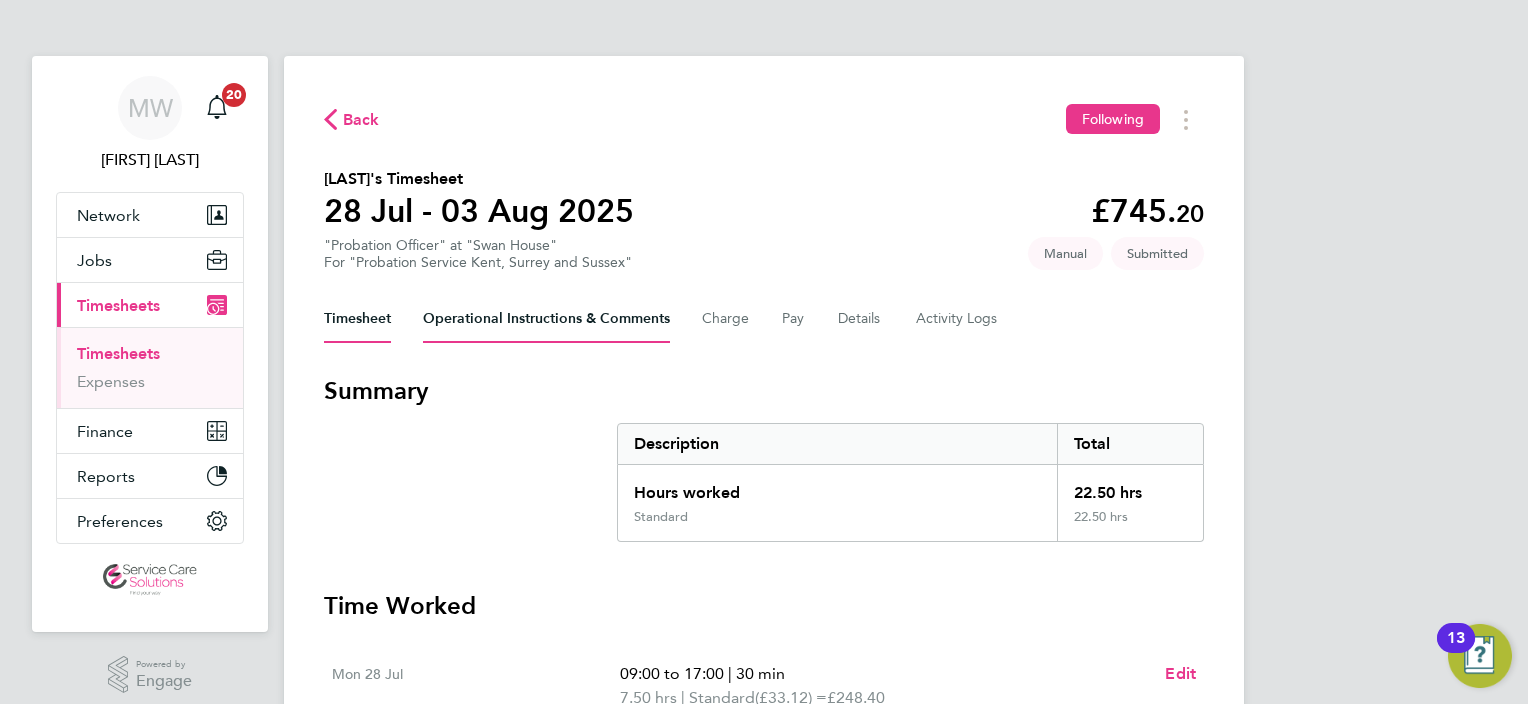 click on "Operational Instructions & Comments" at bounding box center (546, 319) 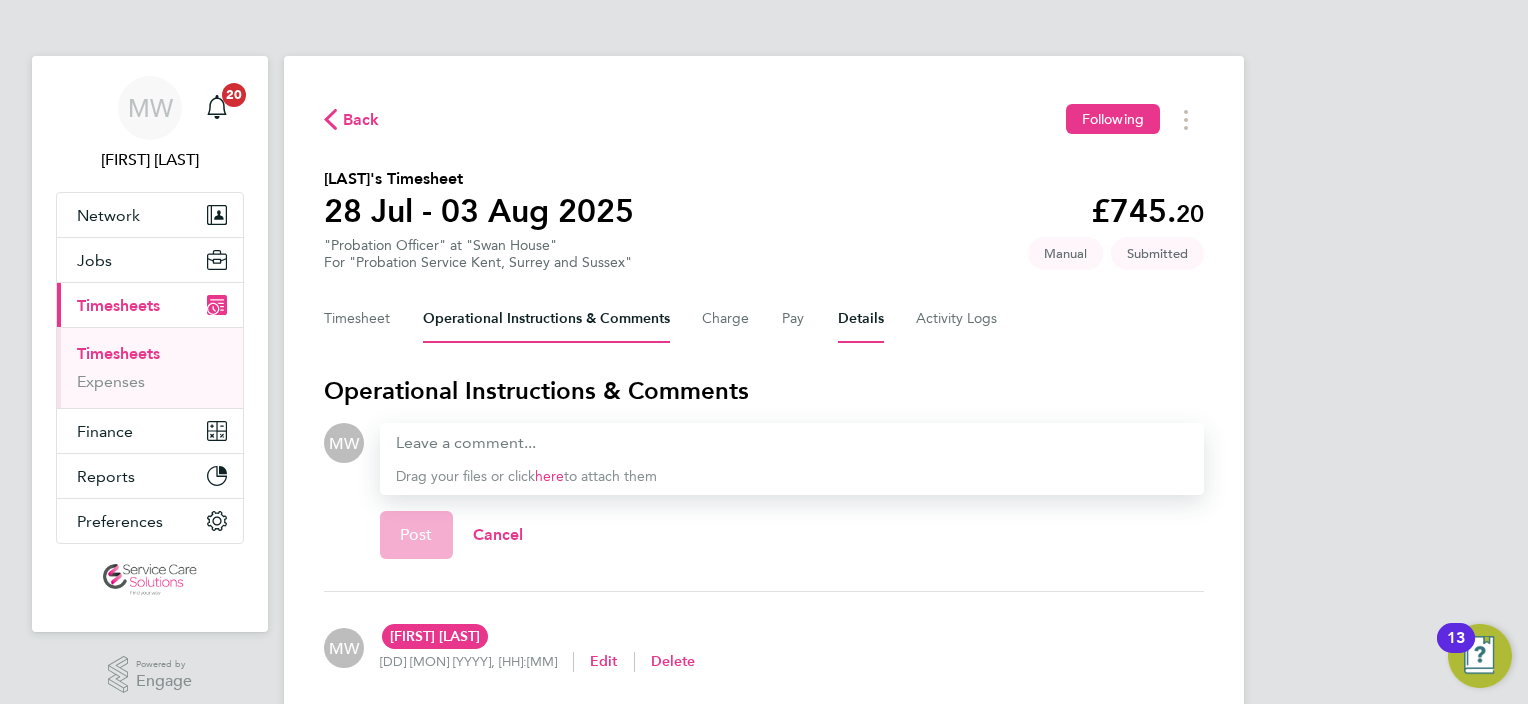 click on "Details" at bounding box center (861, 319) 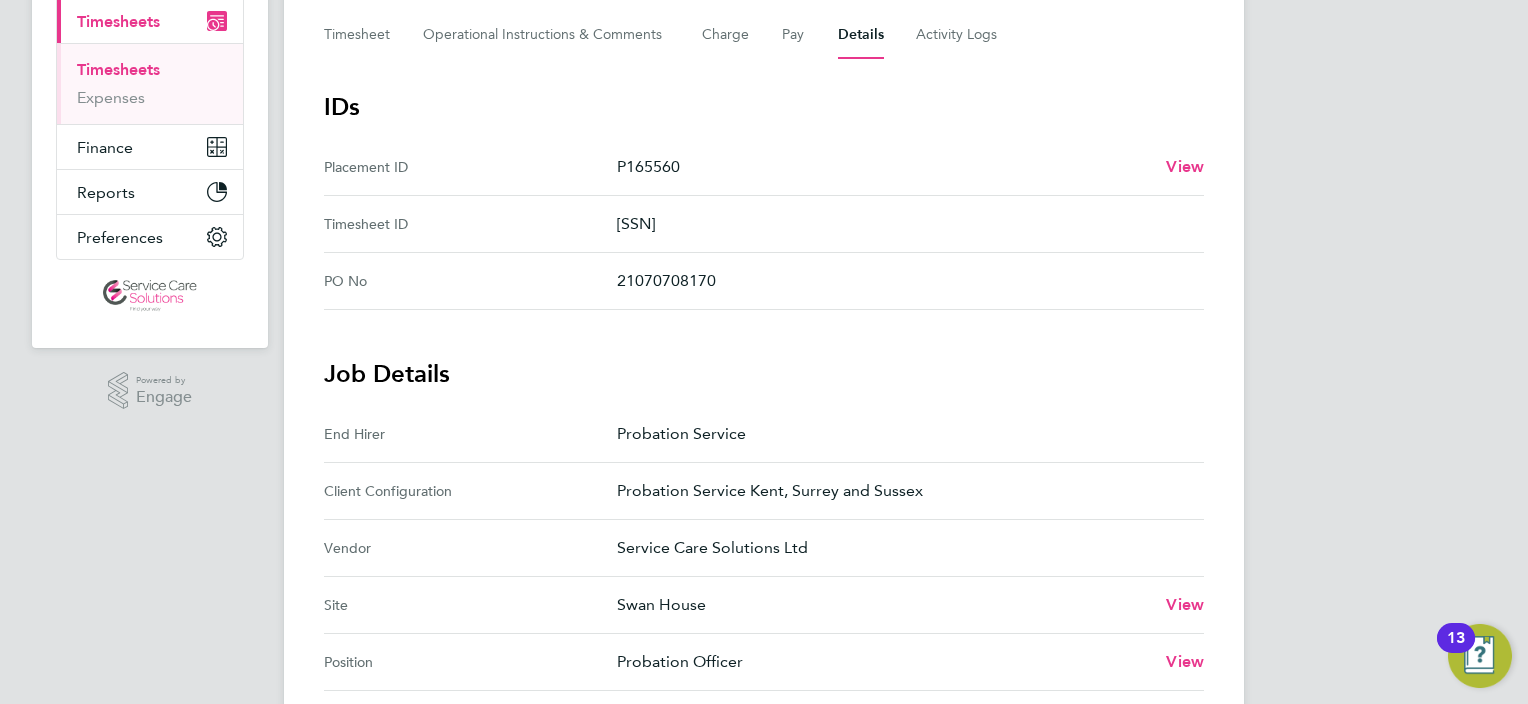 scroll, scrollTop: 0, scrollLeft: 0, axis: both 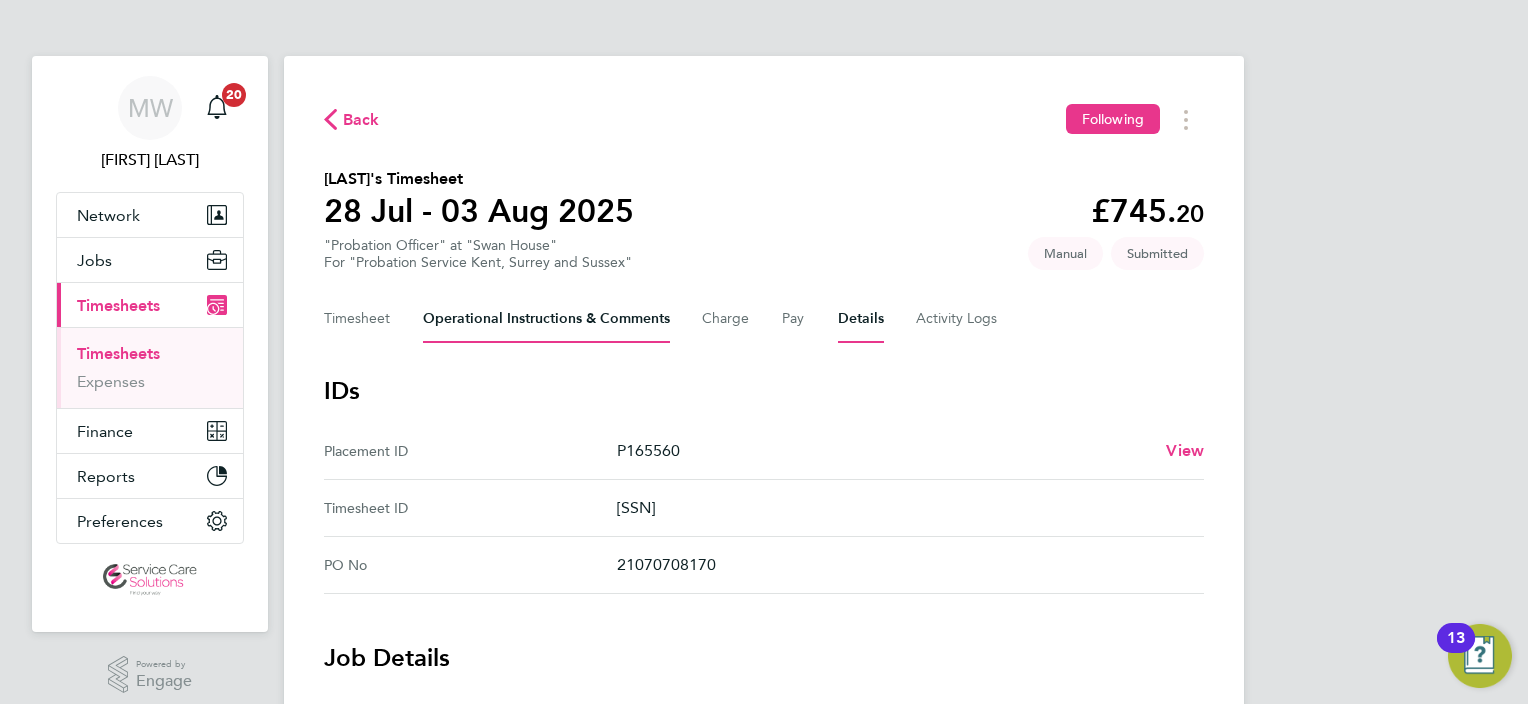 click on "Back  Following
Humayun Choudhury's Timesheet   28 Jul - 03 Aug 2025   £745. 20  "Probation Officer" at "Swan House"  For "Probation Service Kent, Surrey and Sussex"  Submitted   Manual   Timesheet   Operational Instructions & Comments   Charge   Pay   Details   Activity Logs   IDs   Placement ID   P165560   View   Timesheet ID   TS1795591   PO No   21070708170   Job Details   End Hirer   Probation Service   Client Configuration   Probation Service Kent, Surrey and Sussex   Vendor   Service Care Solutions Ltd   Site   Swan House   View   Position   Probation Officer   View   Worker   Humayun Choudhury   View   Hiring Manager   Fiona Oshea   Timesheet Approver   Sarah Hennebry   Edit   Deployment Manager   n/a   Followers (3)
MW   Mark White (You)   -   ·   Service Care Solutions Ltd
FO   Fiona Oshea   SPO   ·   Probation Service
SH   Sarah Hennebry   Probation Service
Add follower" 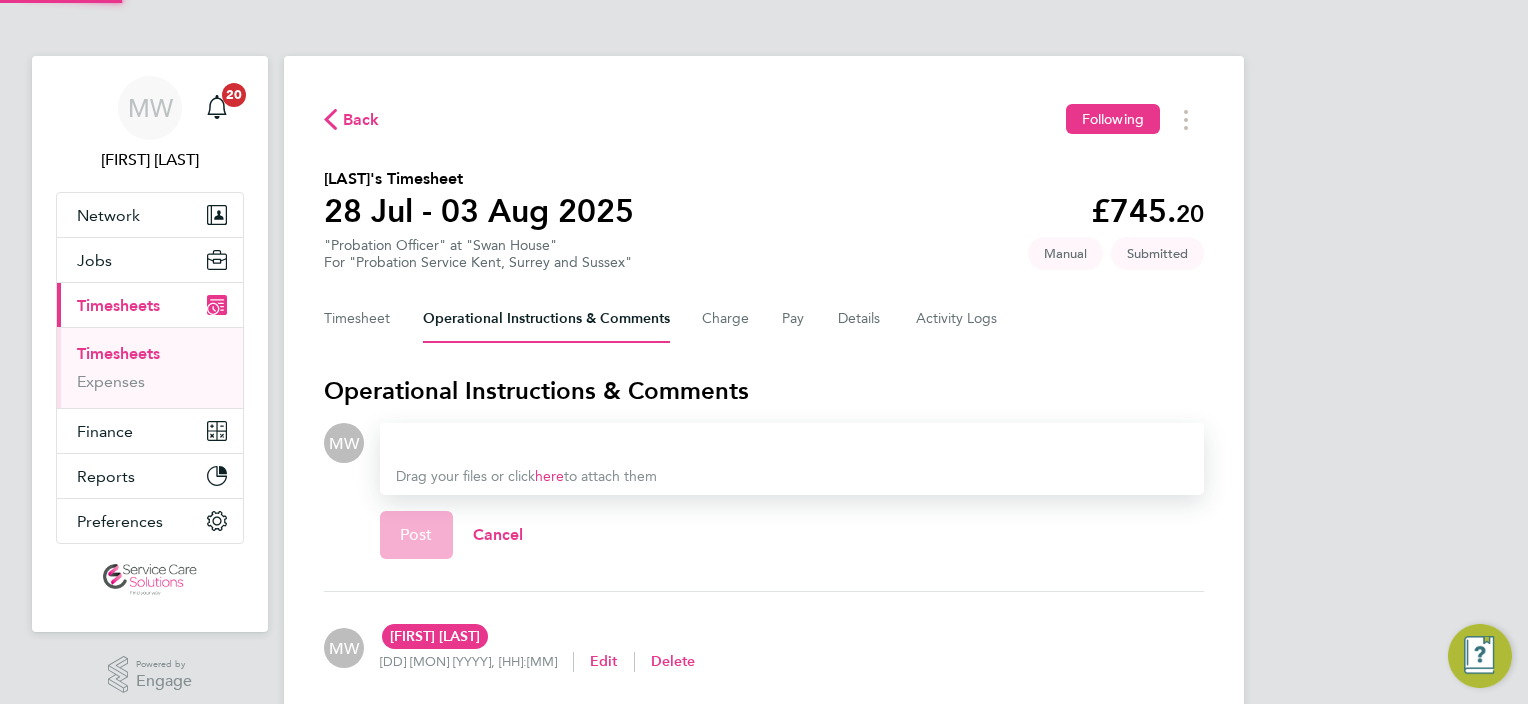 click at bounding box center [792, 443] 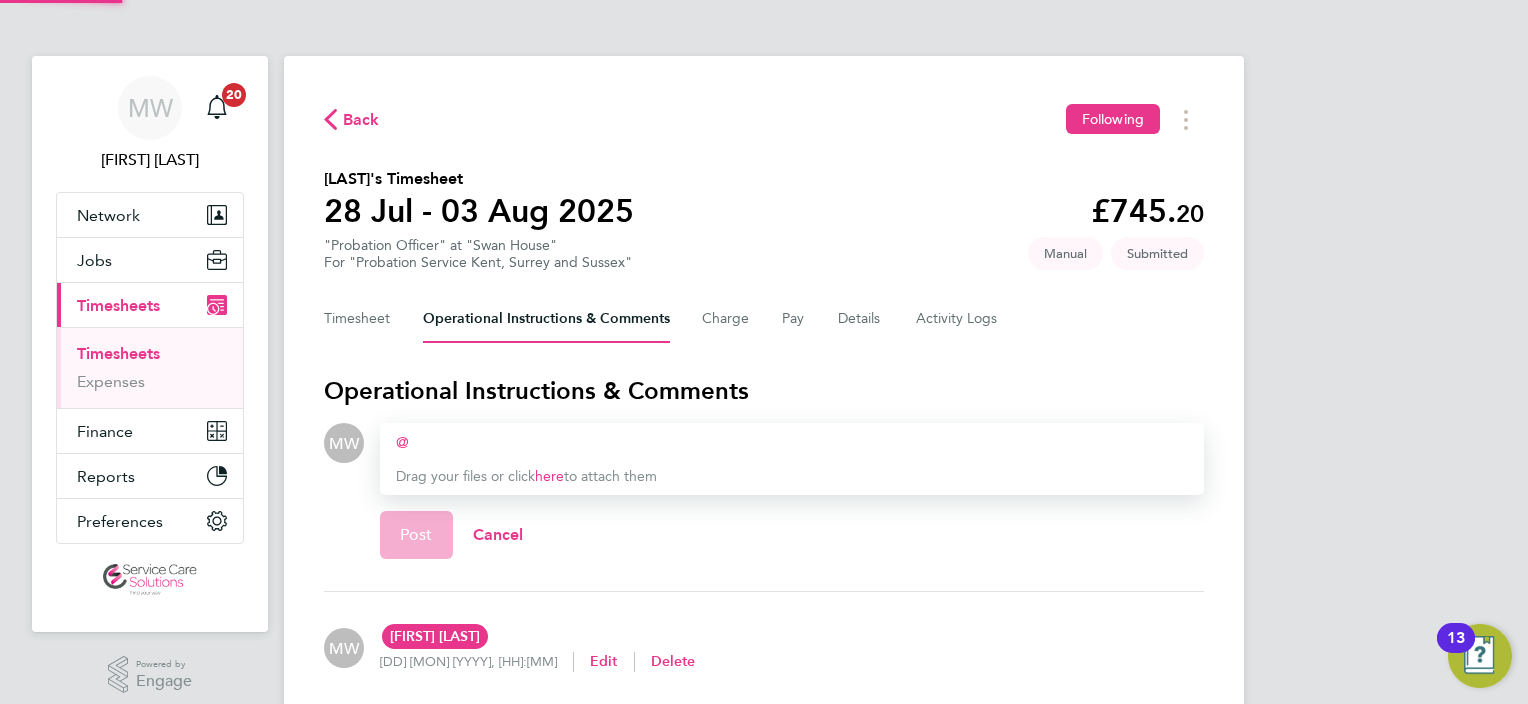 type 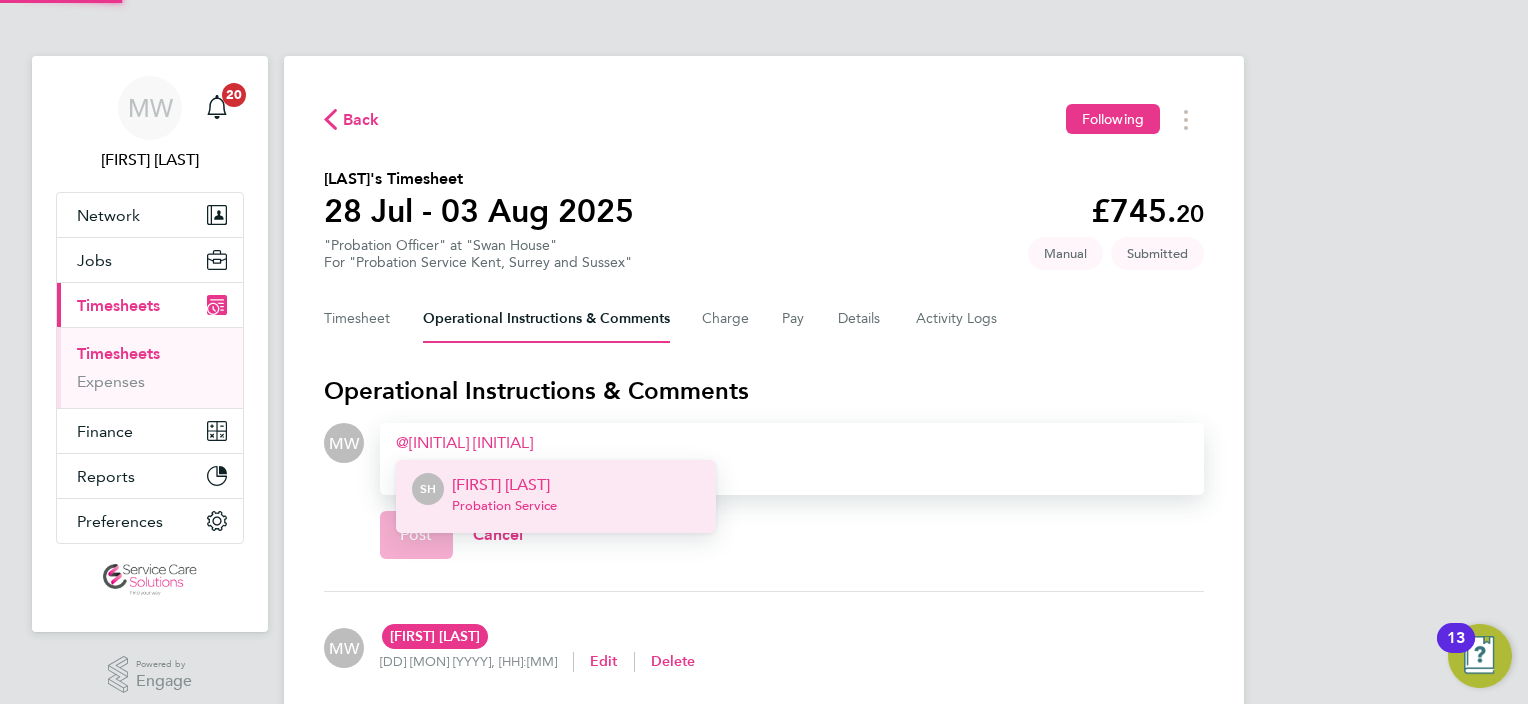 click on "SH   Sarah Hennebry      Probation Service" at bounding box center [556, 496] 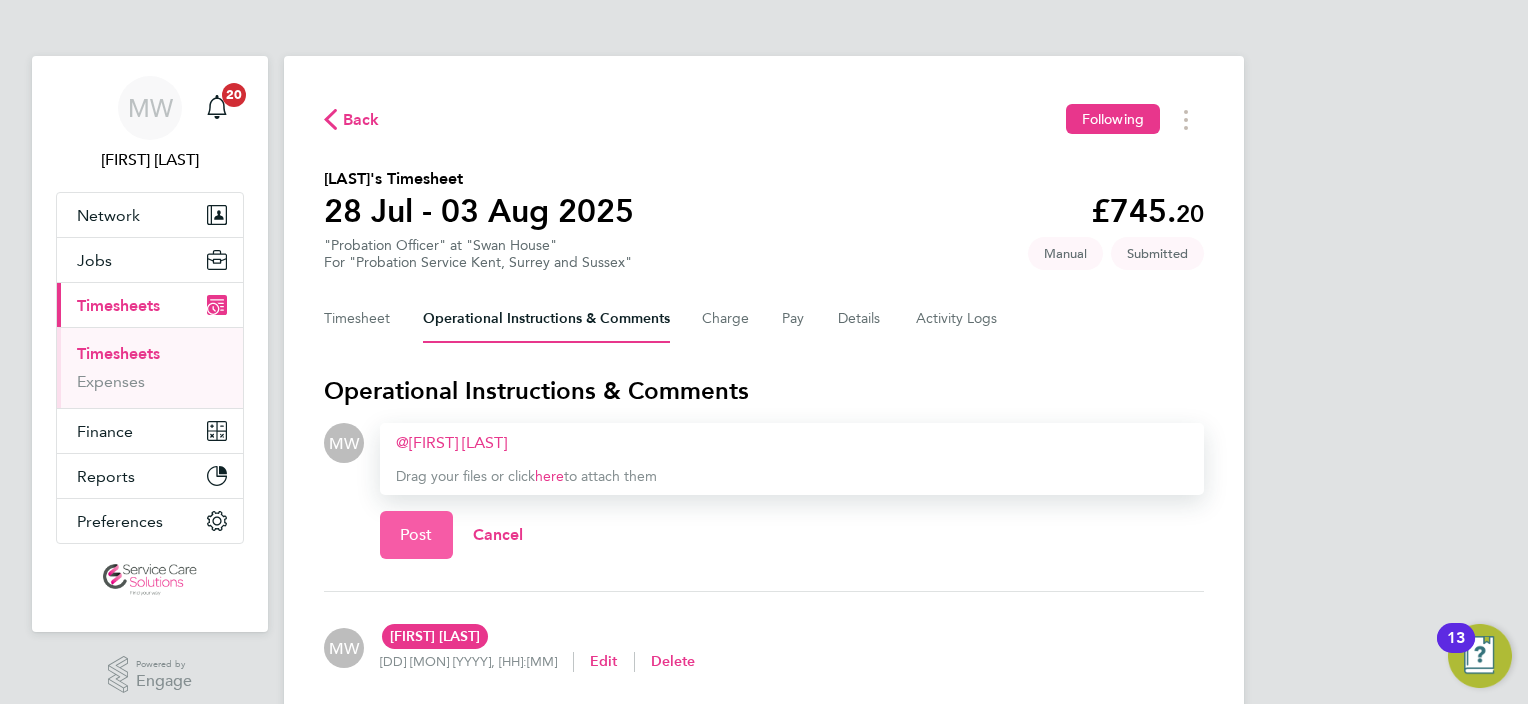 click on "Post" 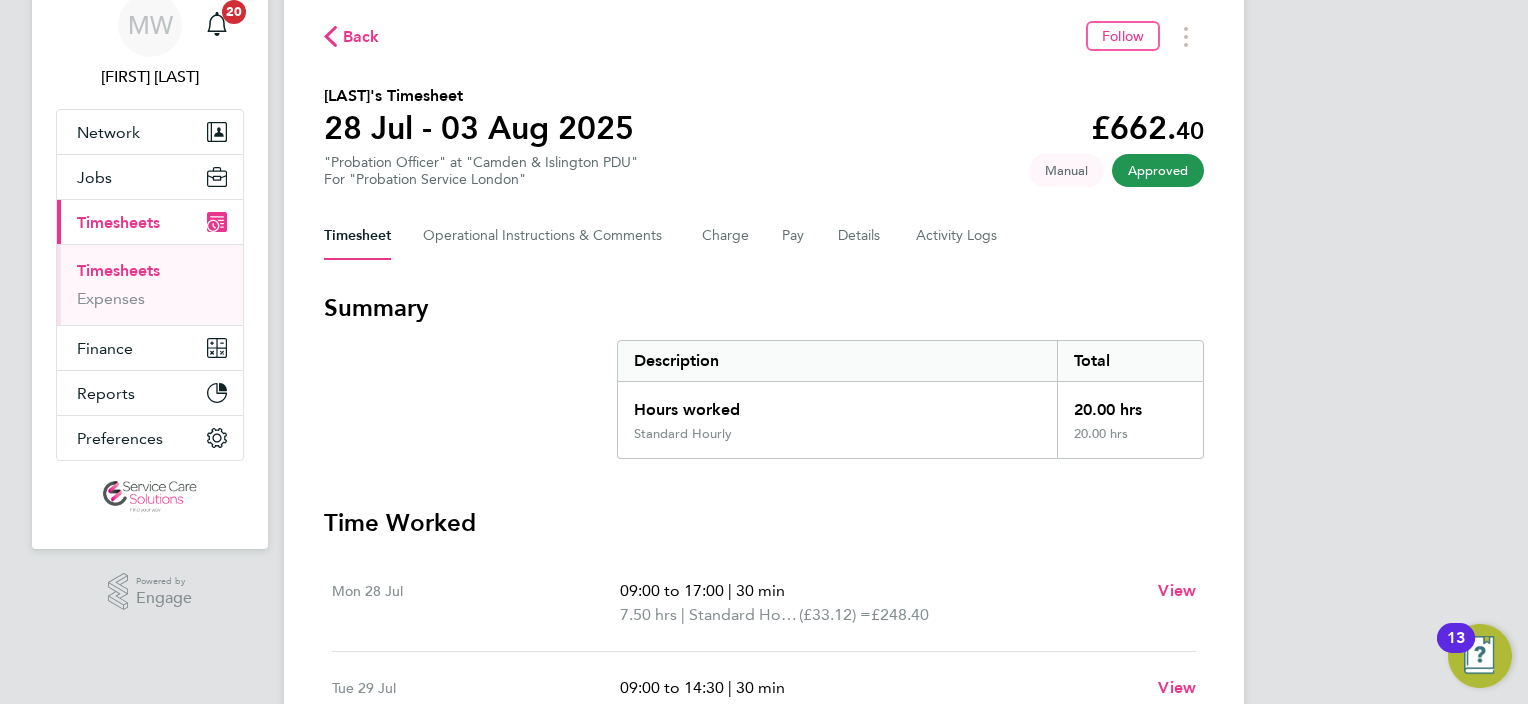 scroll, scrollTop: 200, scrollLeft: 0, axis: vertical 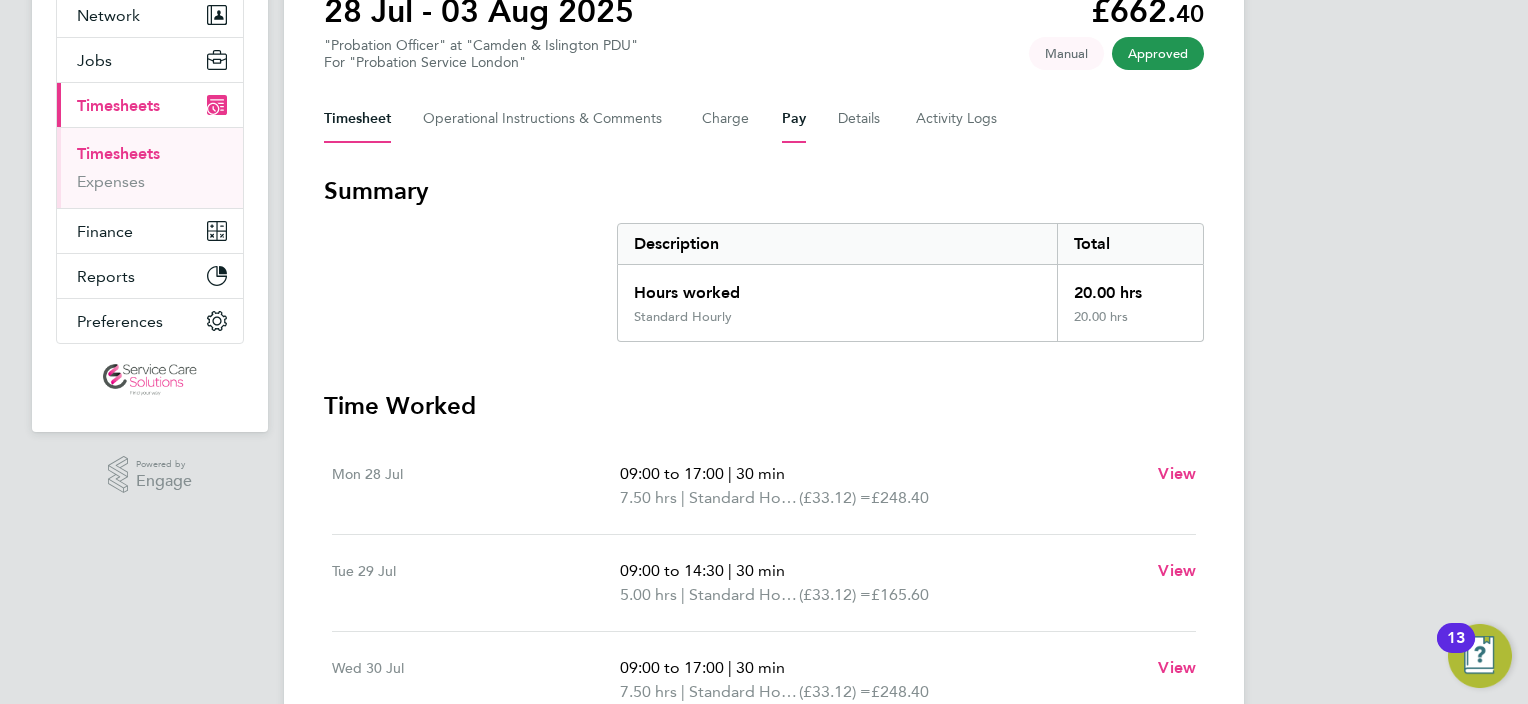 click on "Pay" at bounding box center [794, 119] 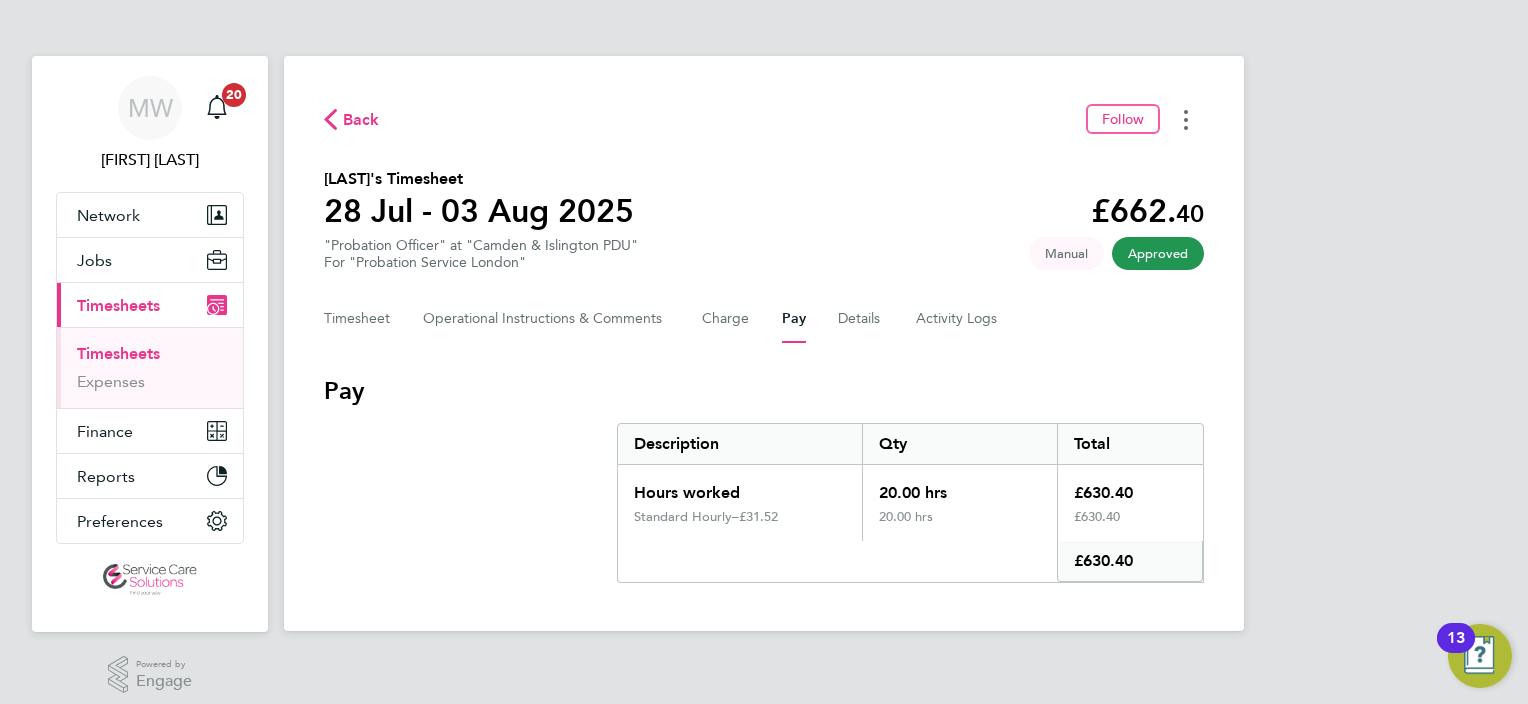click at bounding box center [1186, 119] 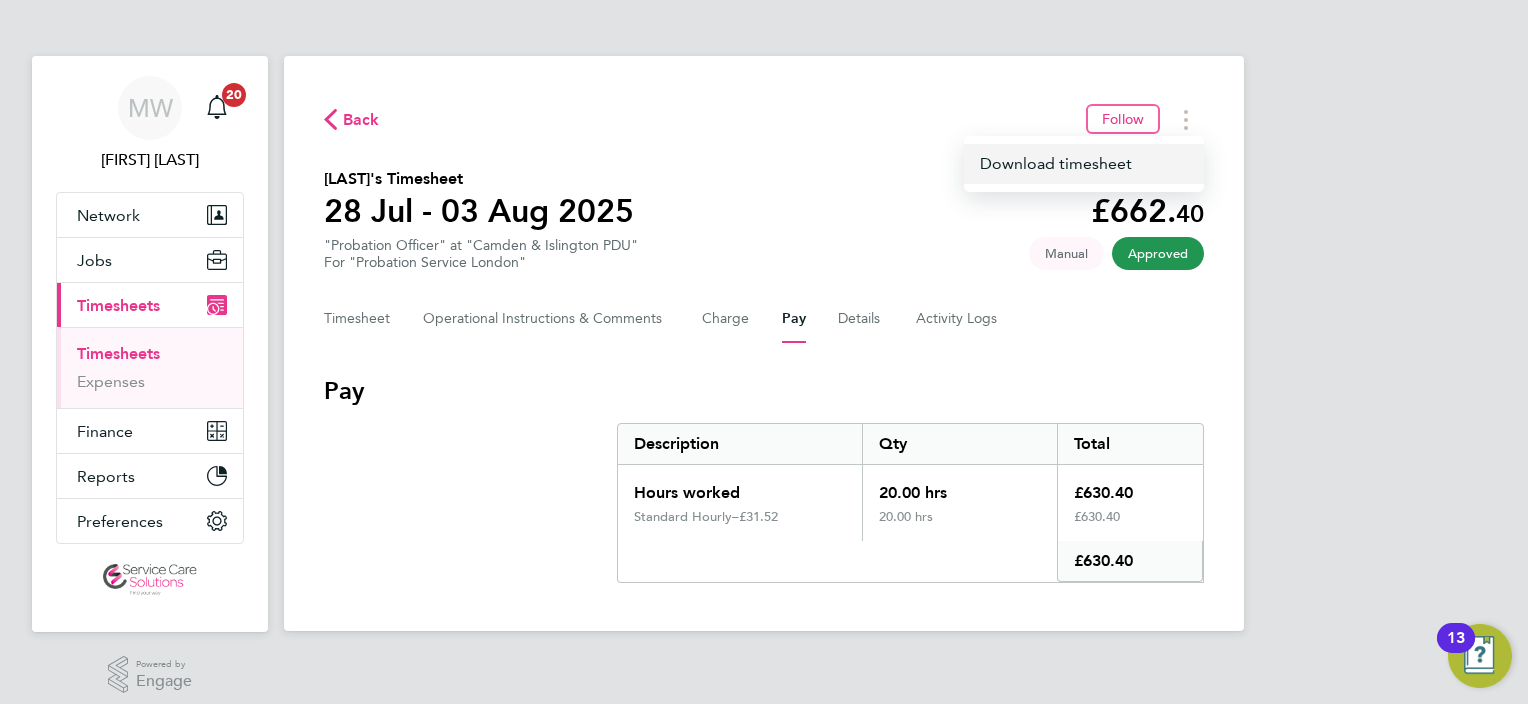 click on "Download timesheet" 